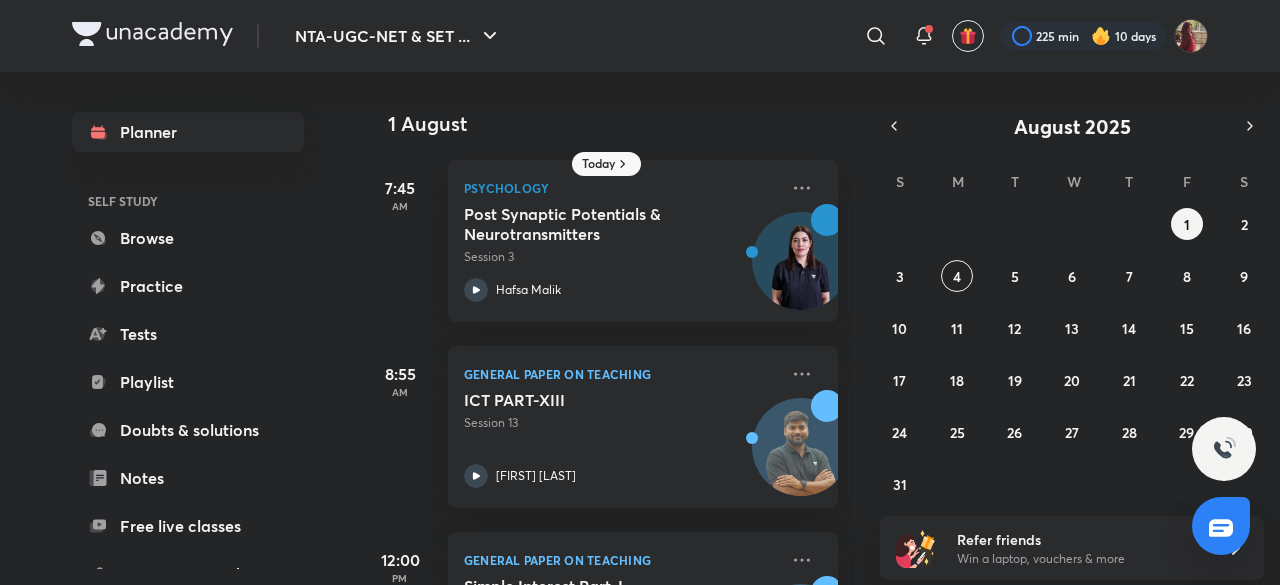scroll, scrollTop: 0, scrollLeft: 0, axis: both 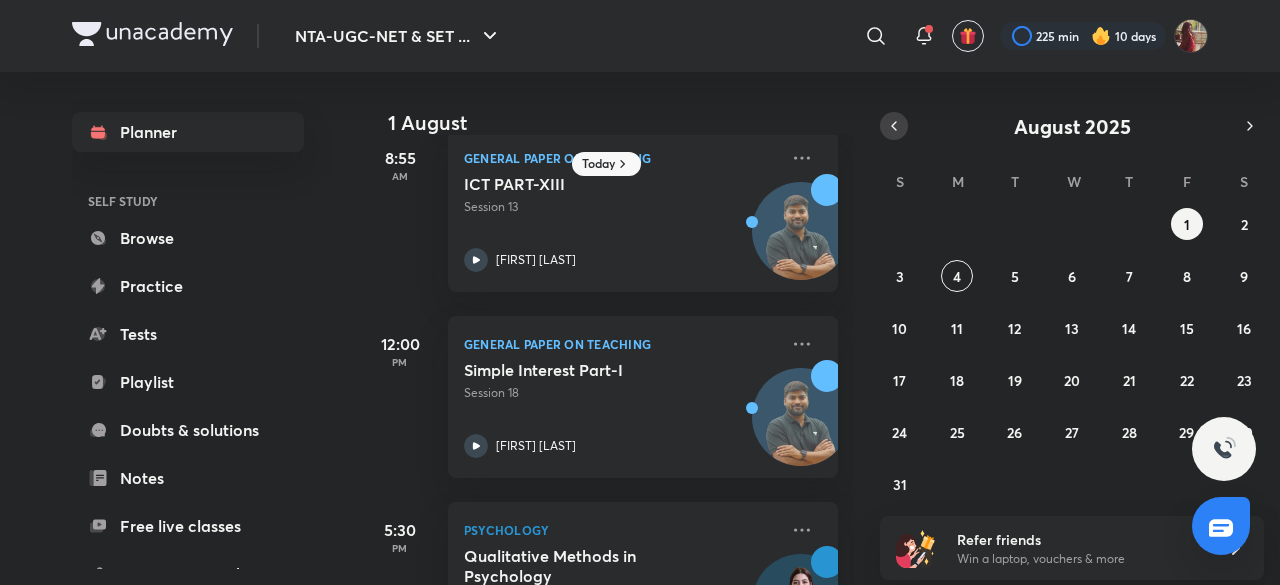 click 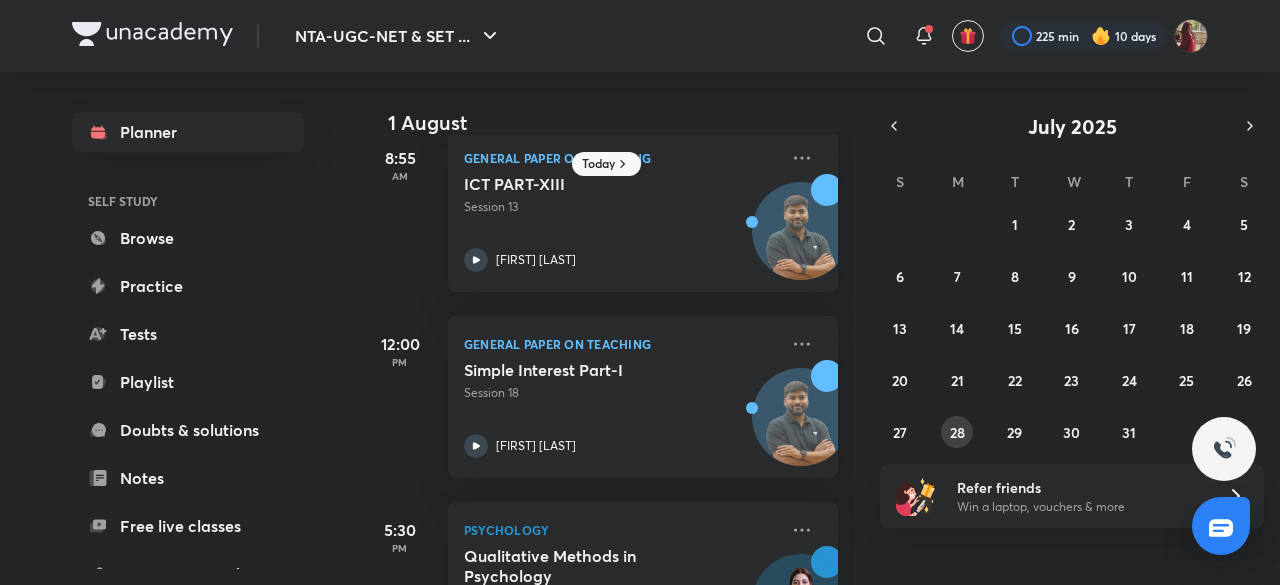click on "28" at bounding box center (957, 432) 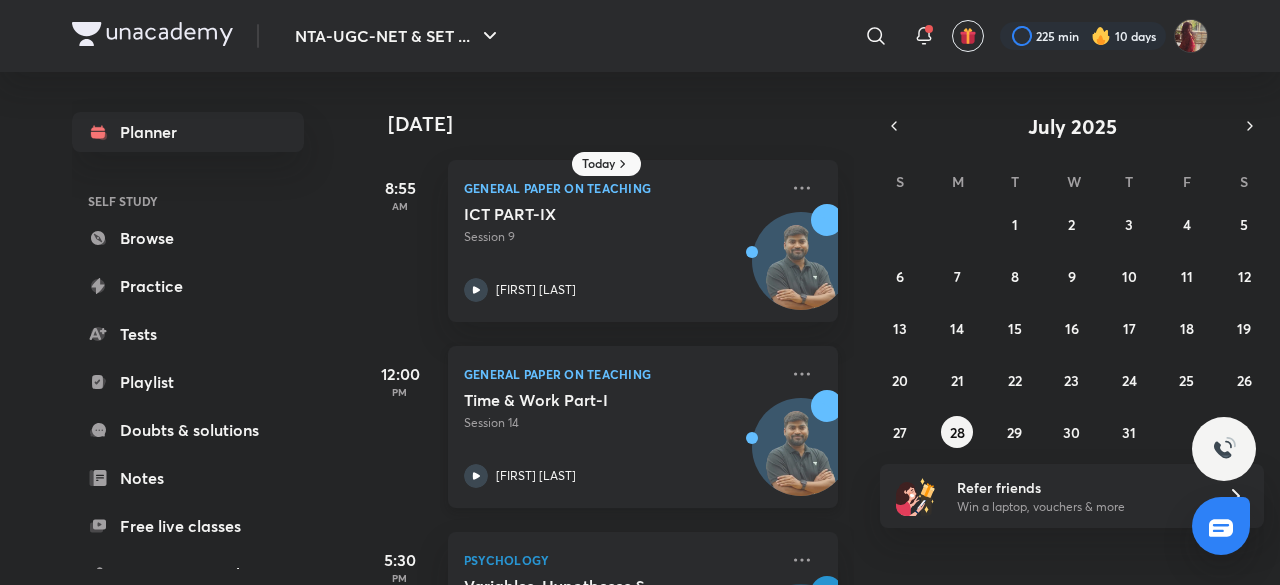 scroll, scrollTop: 141, scrollLeft: 0, axis: vertical 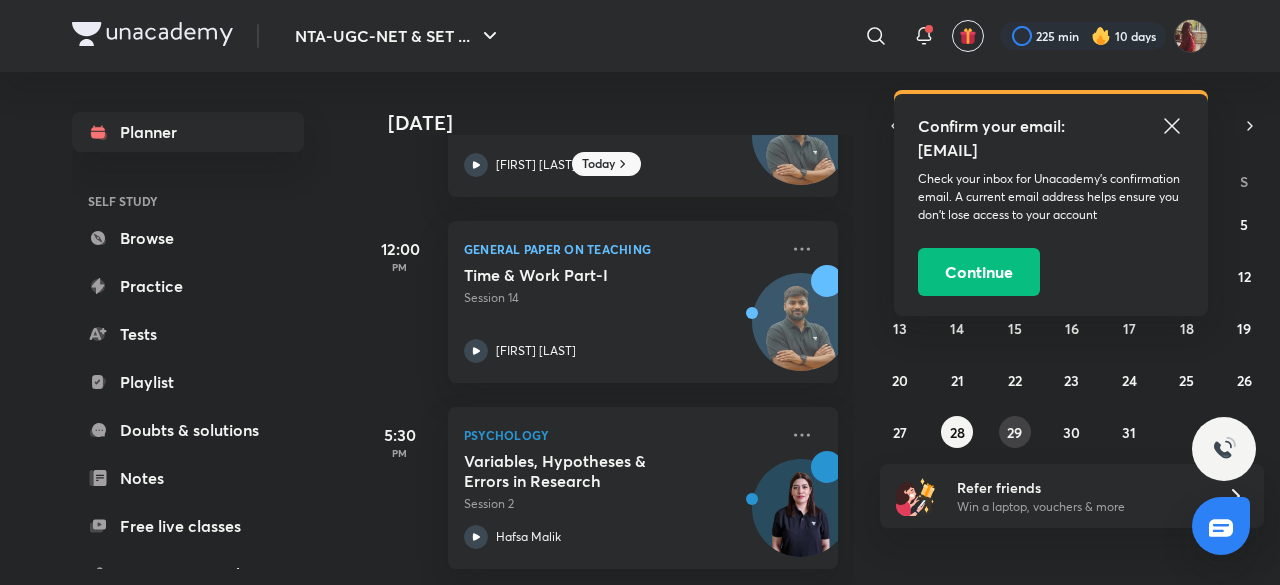 click on "29" at bounding box center (1015, 432) 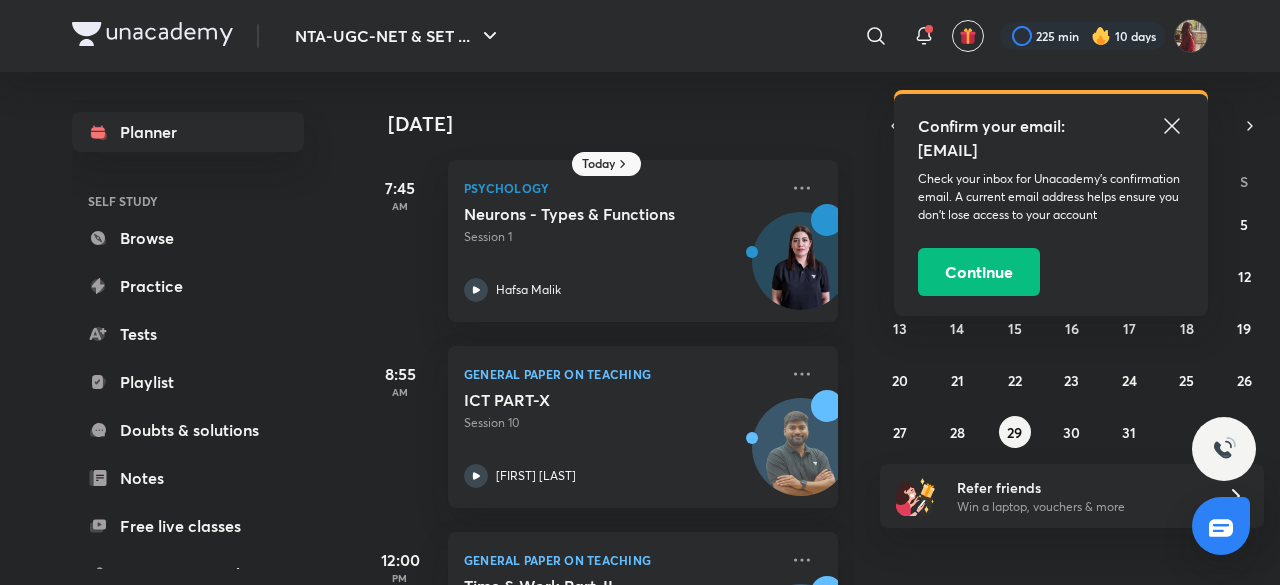 click 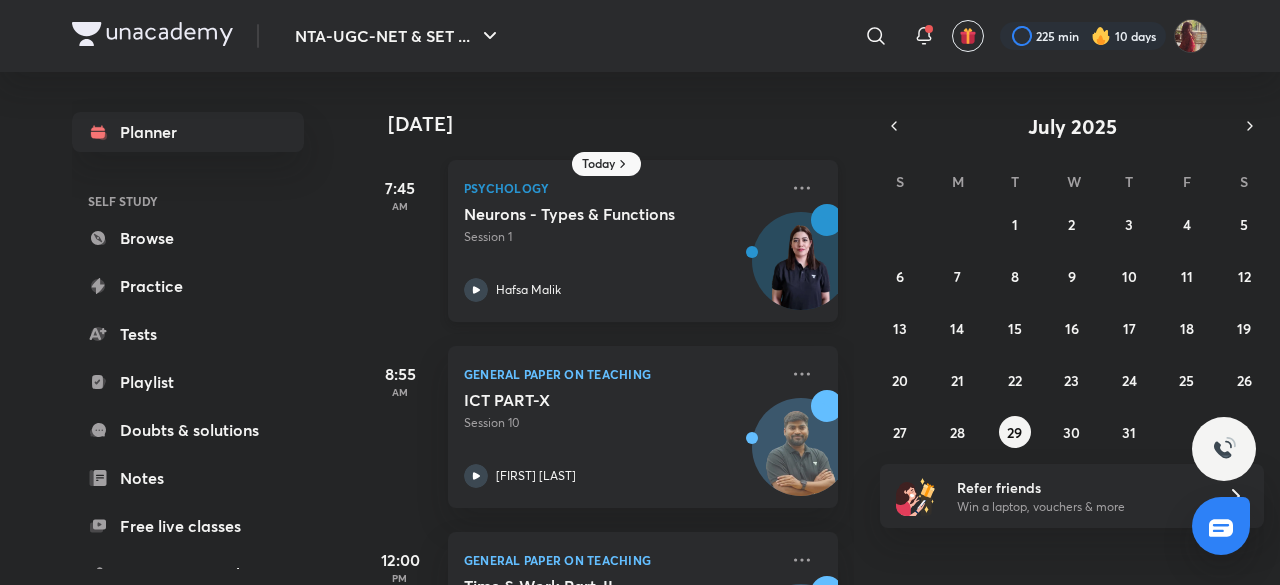 scroll, scrollTop: 0, scrollLeft: 0, axis: both 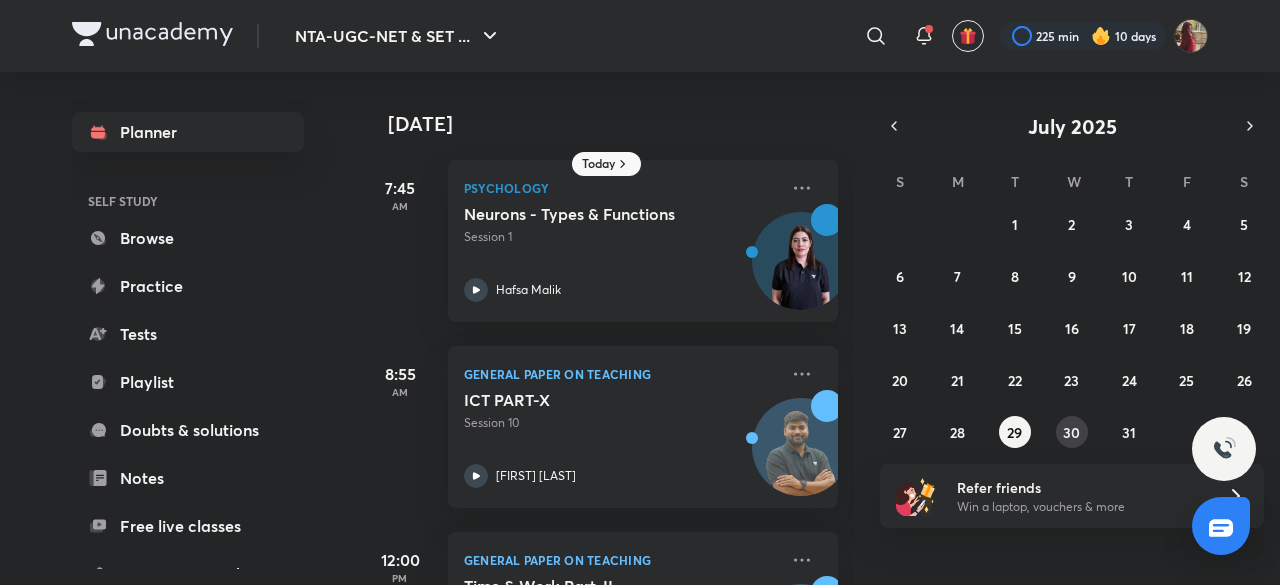 click on "30" at bounding box center [1071, 432] 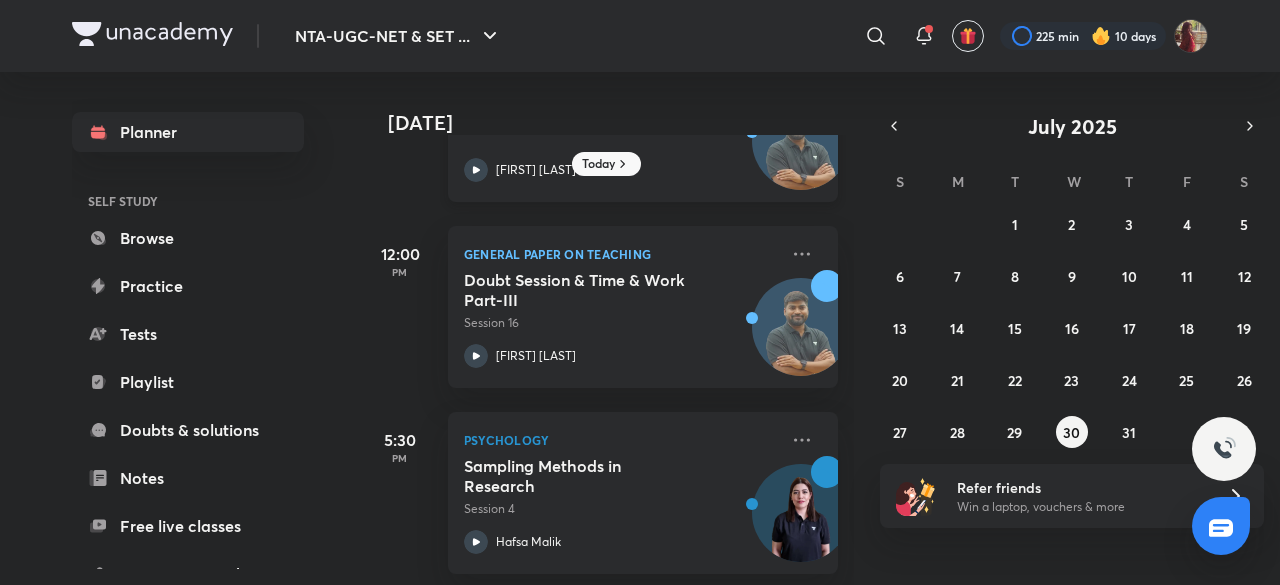 scroll, scrollTop: 327, scrollLeft: 0, axis: vertical 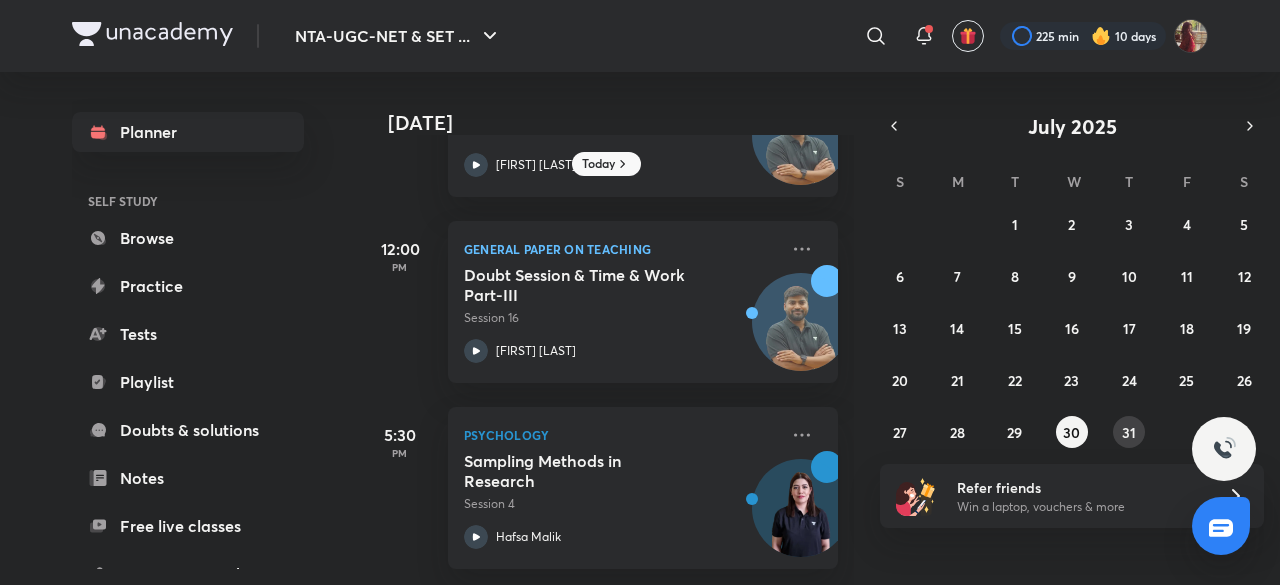 click on "31" at bounding box center [1129, 432] 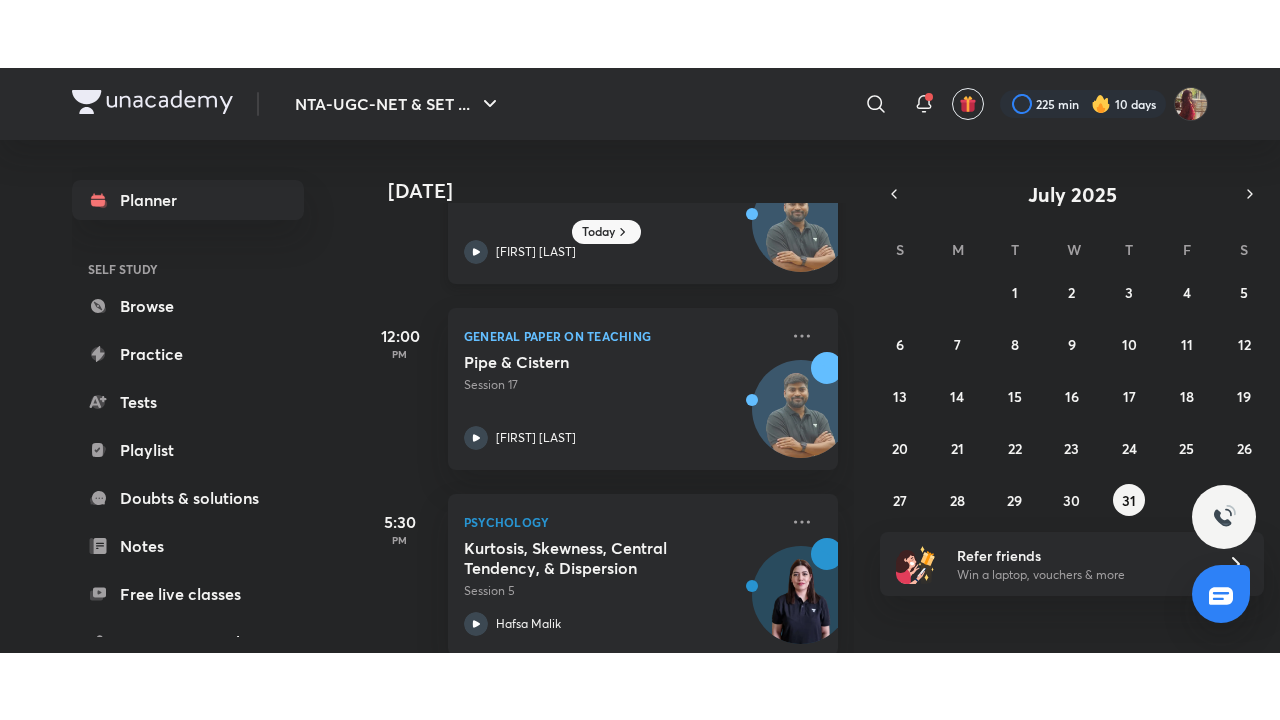 scroll, scrollTop: 273, scrollLeft: 0, axis: vertical 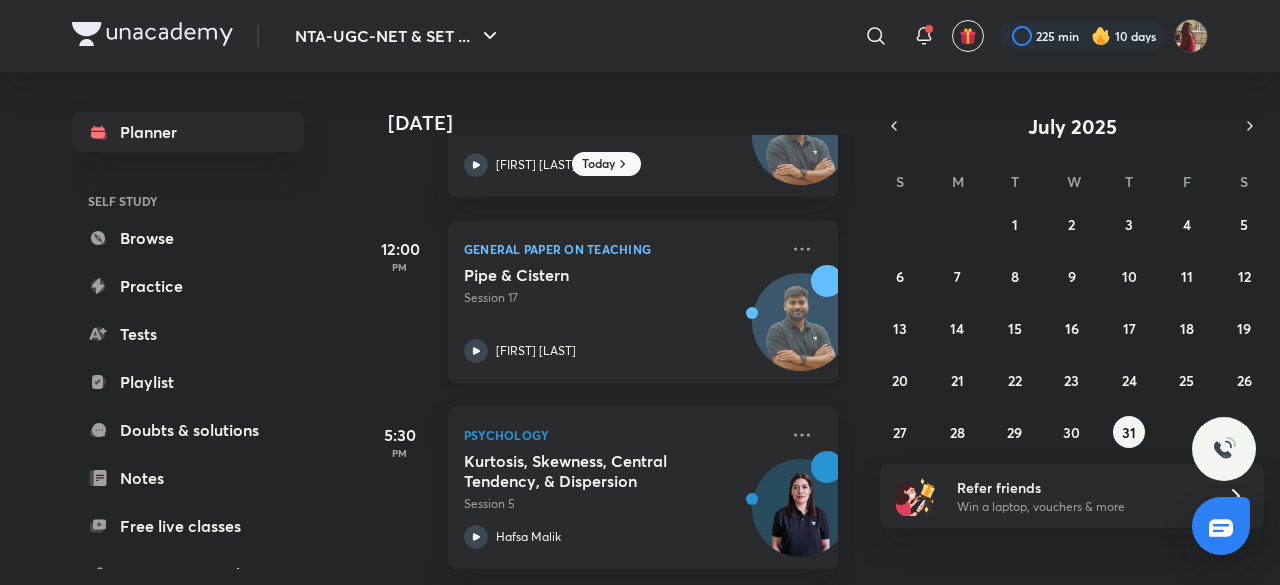 click on "[FIRST] [LAST]" at bounding box center (536, 351) 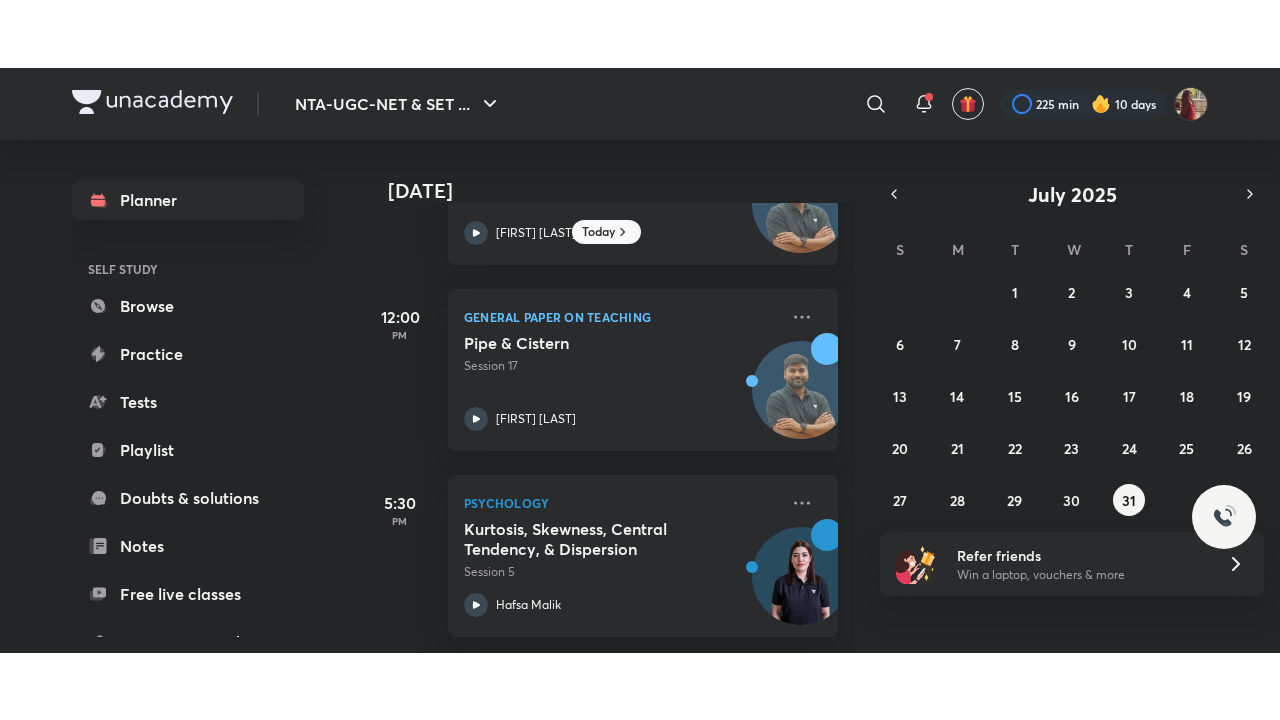 scroll, scrollTop: 138, scrollLeft: 0, axis: vertical 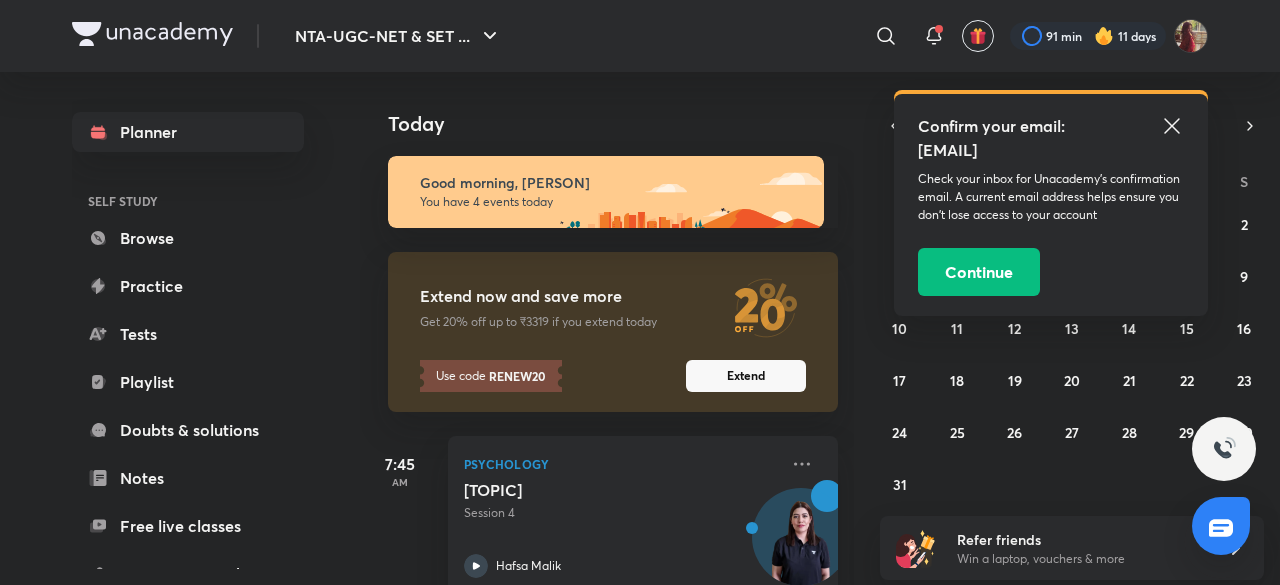 click on "Today Good morning, [PERSON] You have 4 events today Extend now and save more Get 20% off up to ₹3319 if you extend today Use code    RENEW20 Extend 7:45 AM Psychology Peripheral Nervous System Session 4 [PERSON] 8:55 AM General Paper on Teaching ICT PART-XIV Session 14 [PERSON] 12:00 PM General Paper on Teaching Doubt Session   [PERSON] 5:30 PM Psychology Quantitative Methods of Research Session 7 [PERSON]" at bounding box center [818, 328] 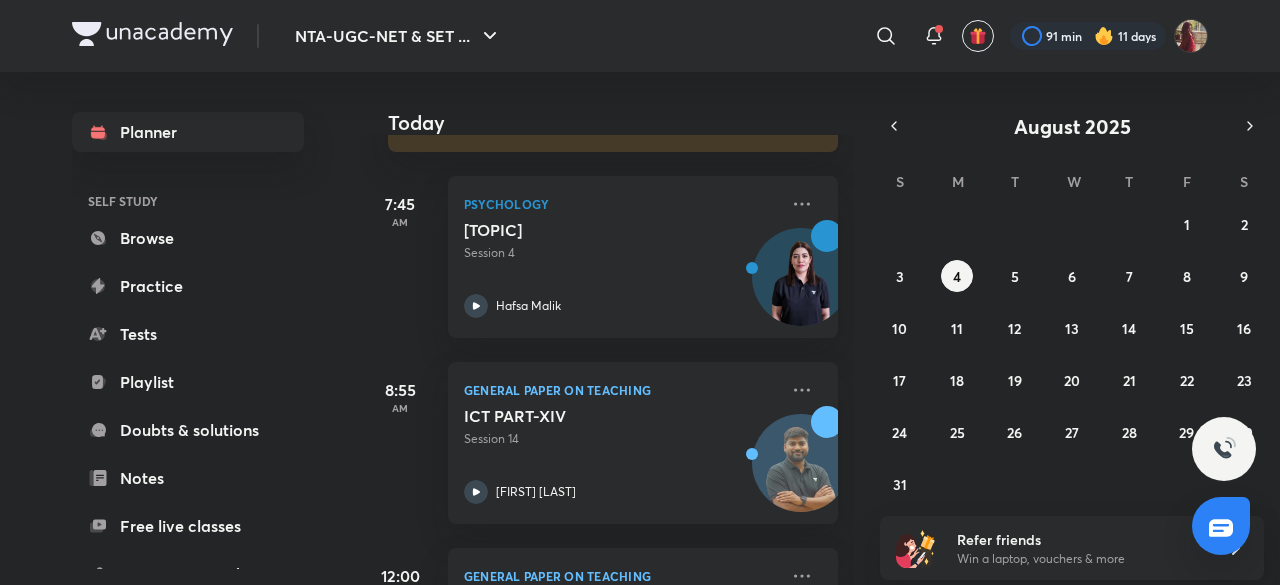 scroll, scrollTop: 274, scrollLeft: 0, axis: vertical 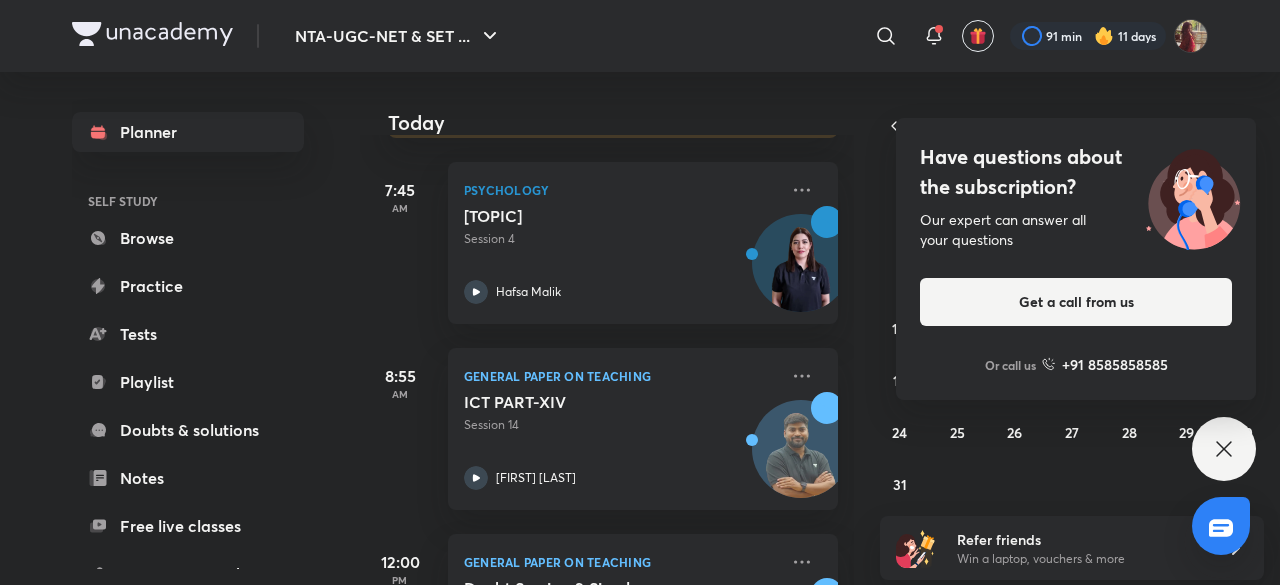 click on "27 28 29 30 31 1 2 3 4 5 6 7 8 9 10 11 12 13 14 15 16 17 18 19 20 21 22 23 24 25 26 27 28 29 30 31 1 2 3 4 5 6" at bounding box center (1072, 354) 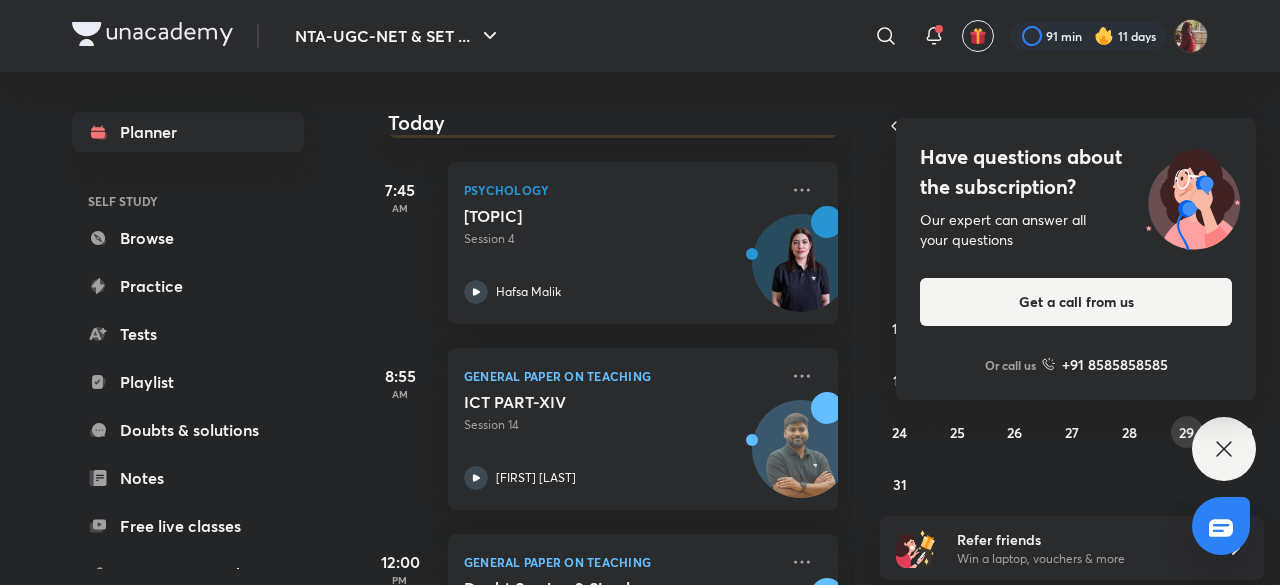 click on "29" at bounding box center (1186, 432) 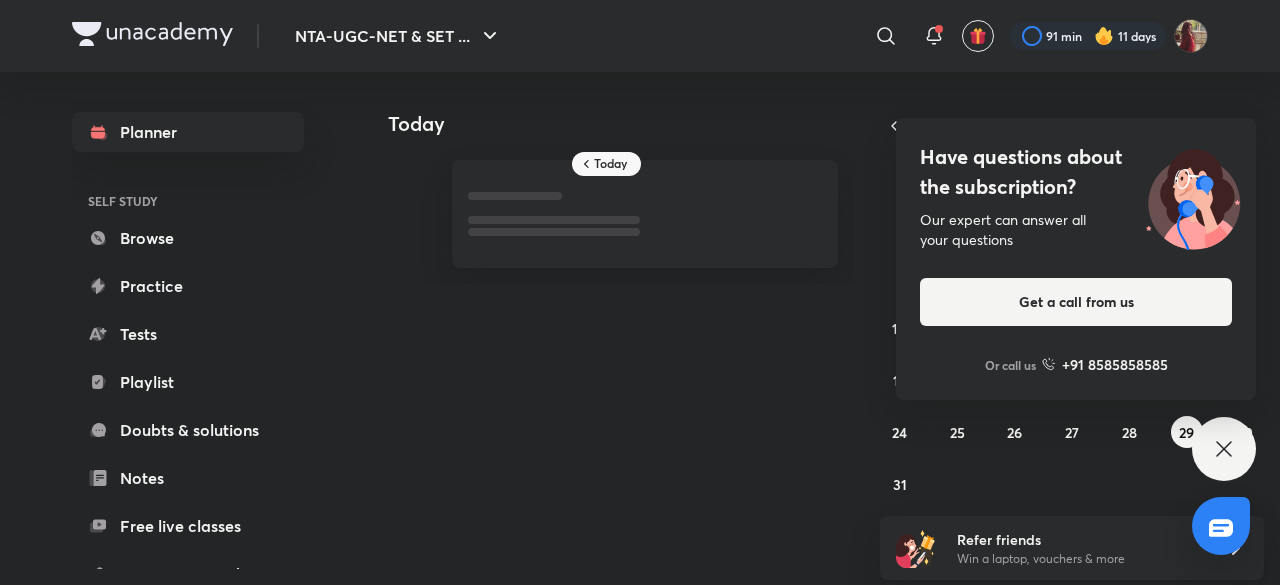 click 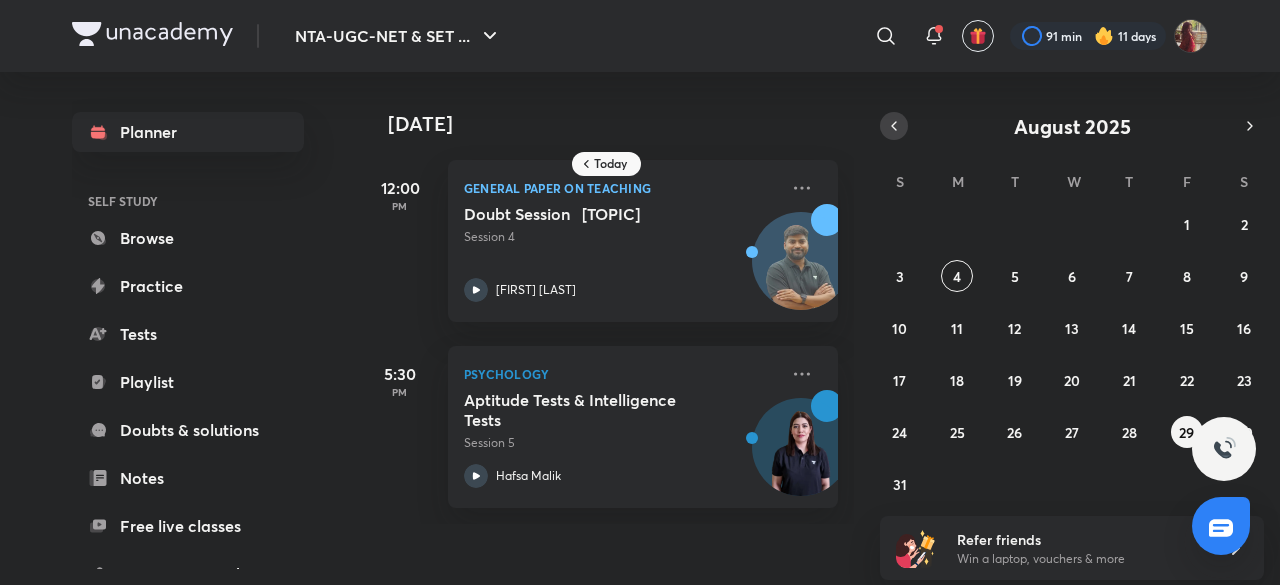 click 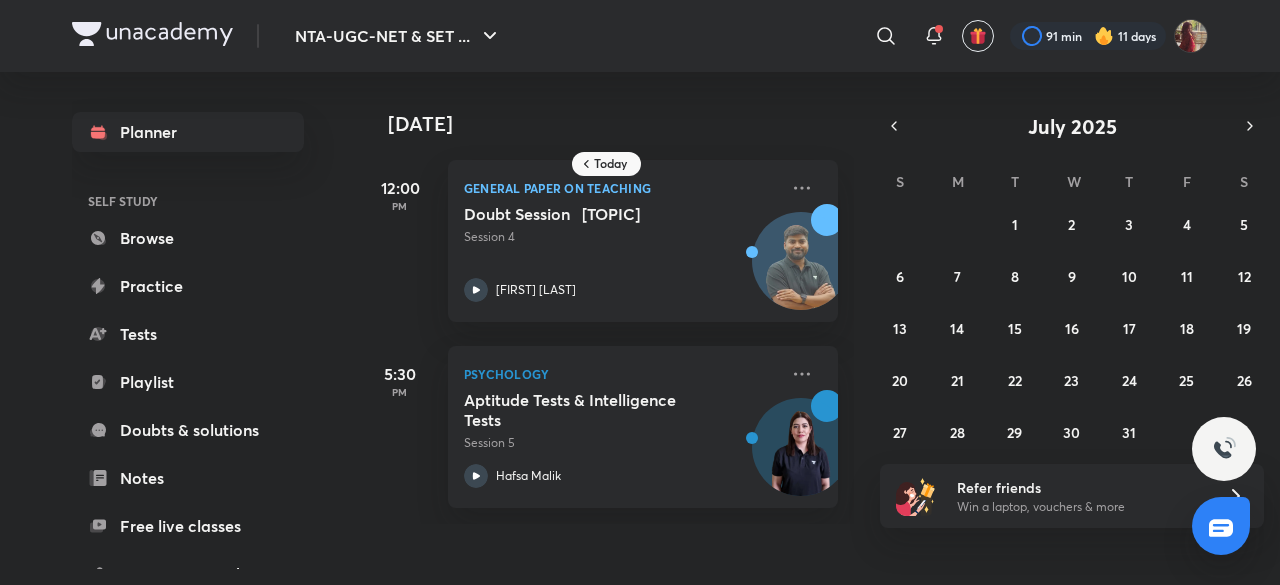 click on "July 2025 S M T W T F S 29 30 1 2 3 4 5 6 7 8 9 10 11 12 13 14 15 16 17 18 19 20 21 22 23 24 25 26 27 28 29 30 31 1 2" at bounding box center (1072, 280) 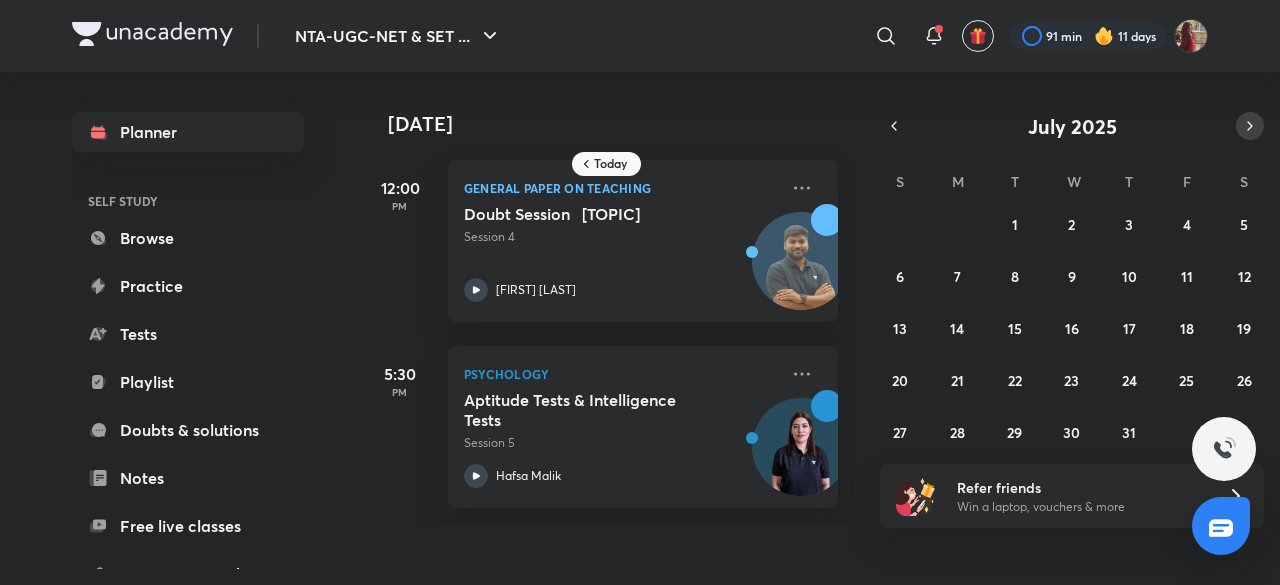click 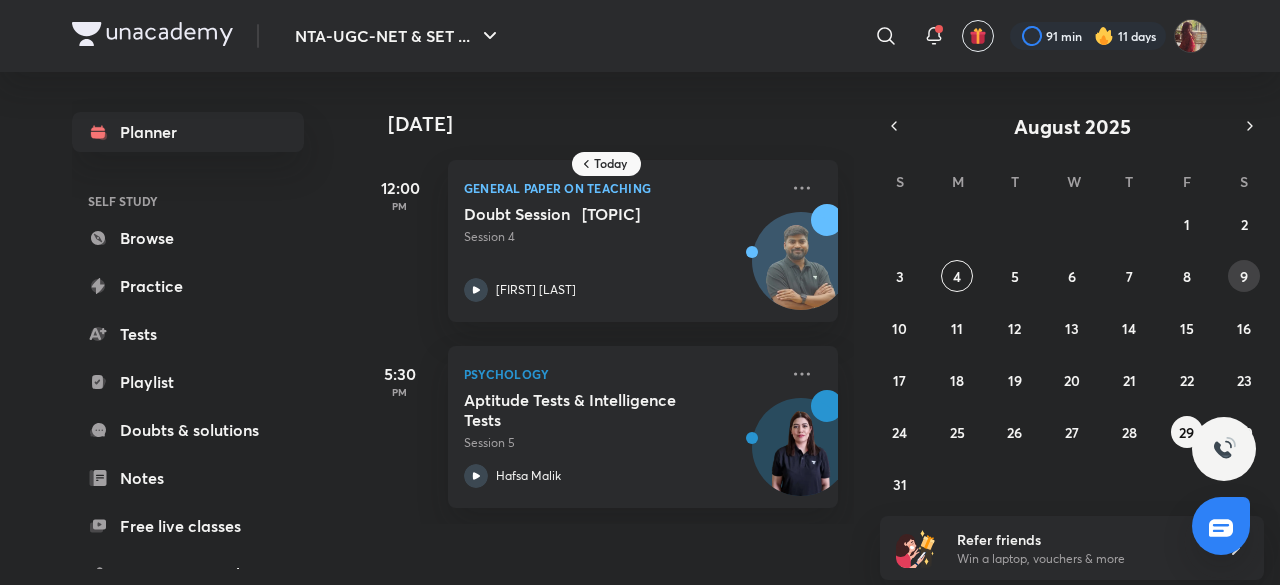 click on "27 28 29 30 31 1 2 3 4 5 6 7 8 9 10 11 12 13 14 15 16 17 18 19 20 21 22 23 24 25 26 27 28 29 30 31 1 2 3 4 5 6" at bounding box center [1072, 354] 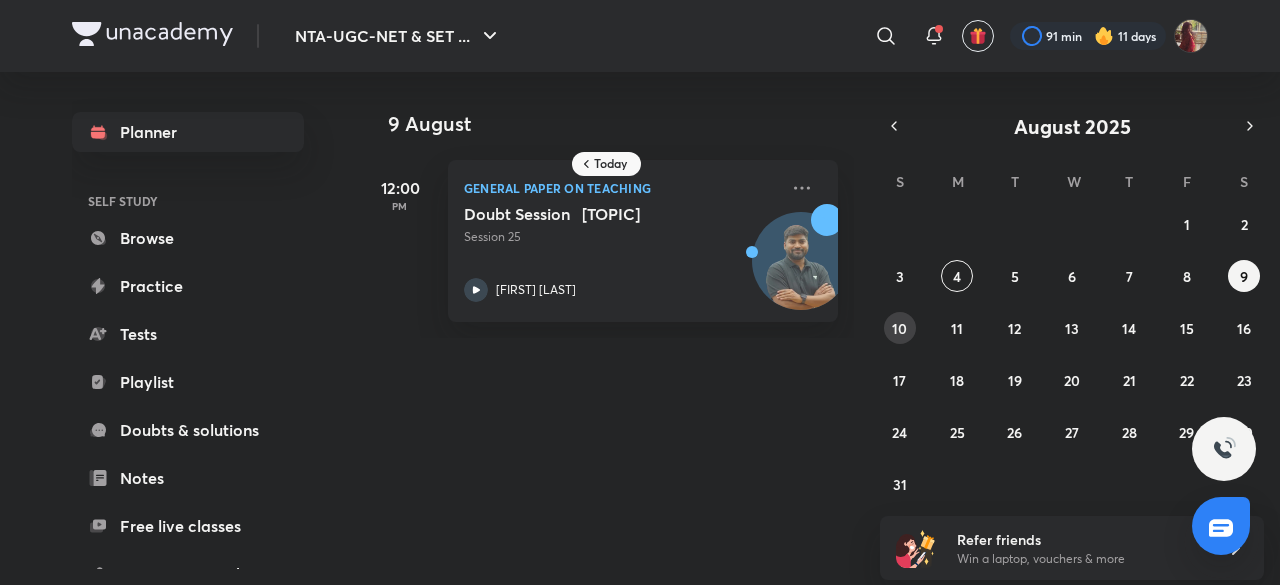 click on "10" at bounding box center (899, 328) 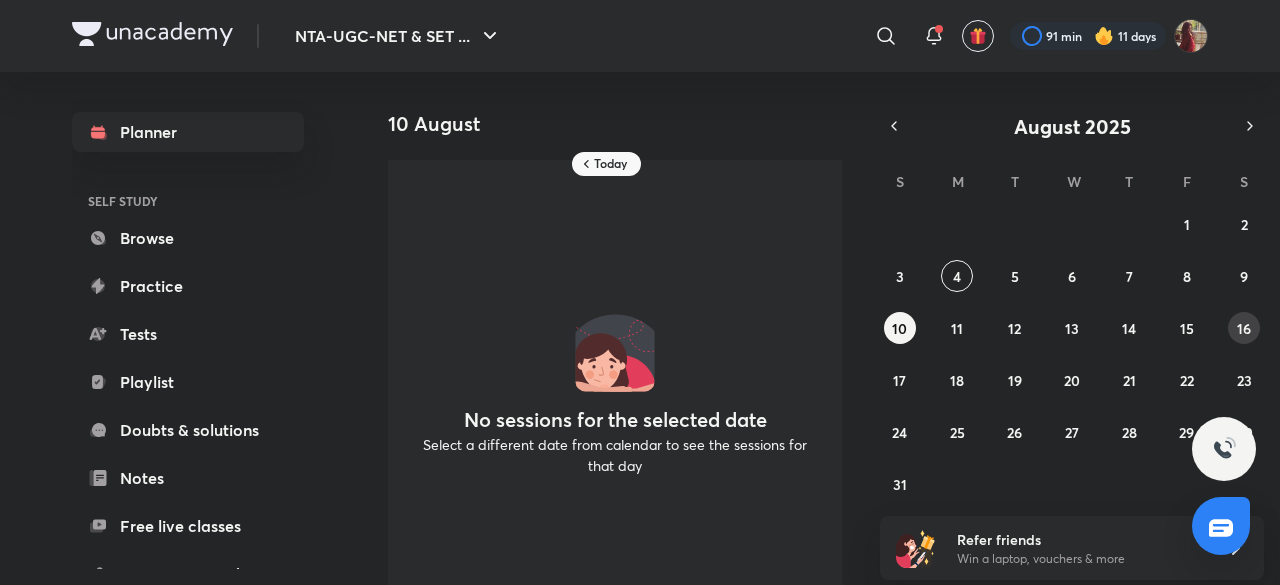 click on "16" at bounding box center (1244, 328) 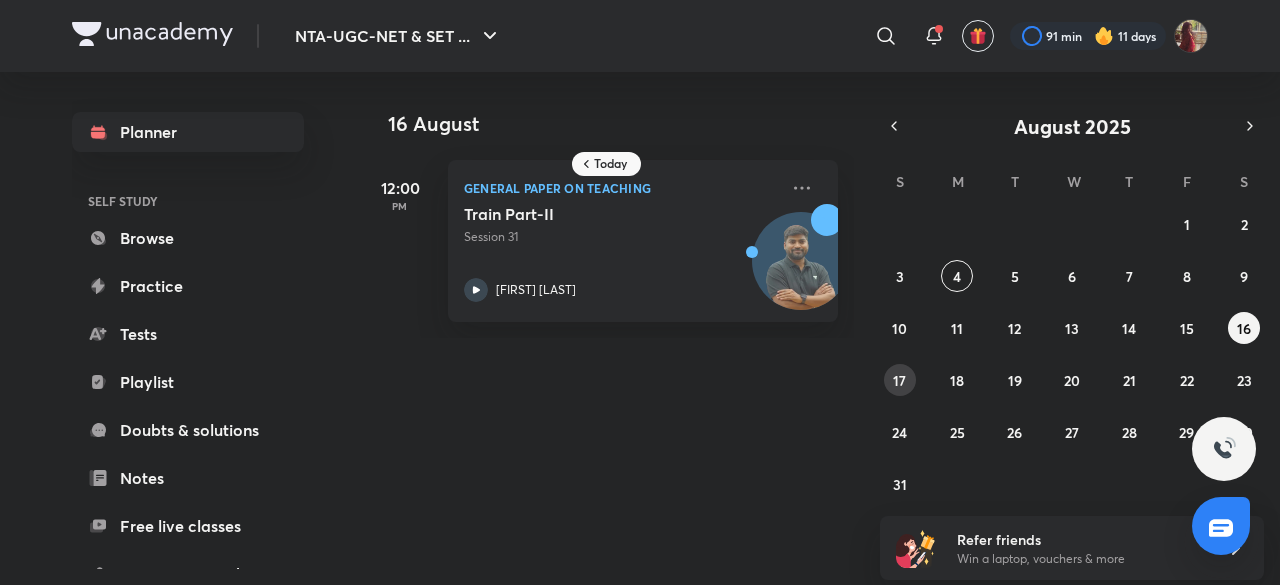 click on "17" at bounding box center [900, 380] 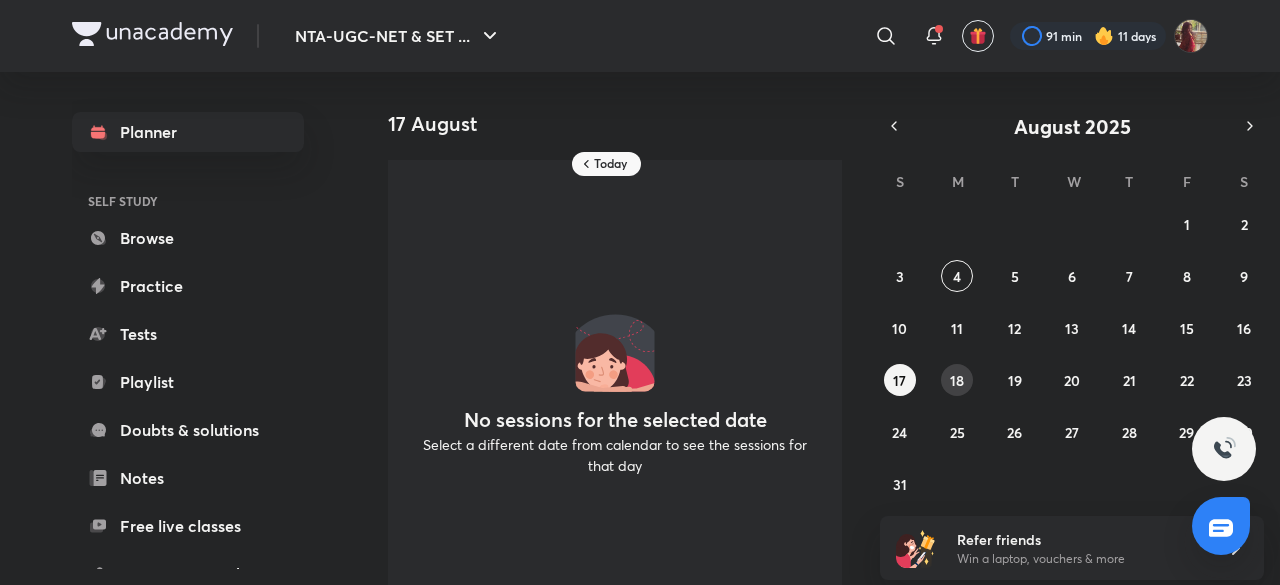 click on "18" at bounding box center [957, 380] 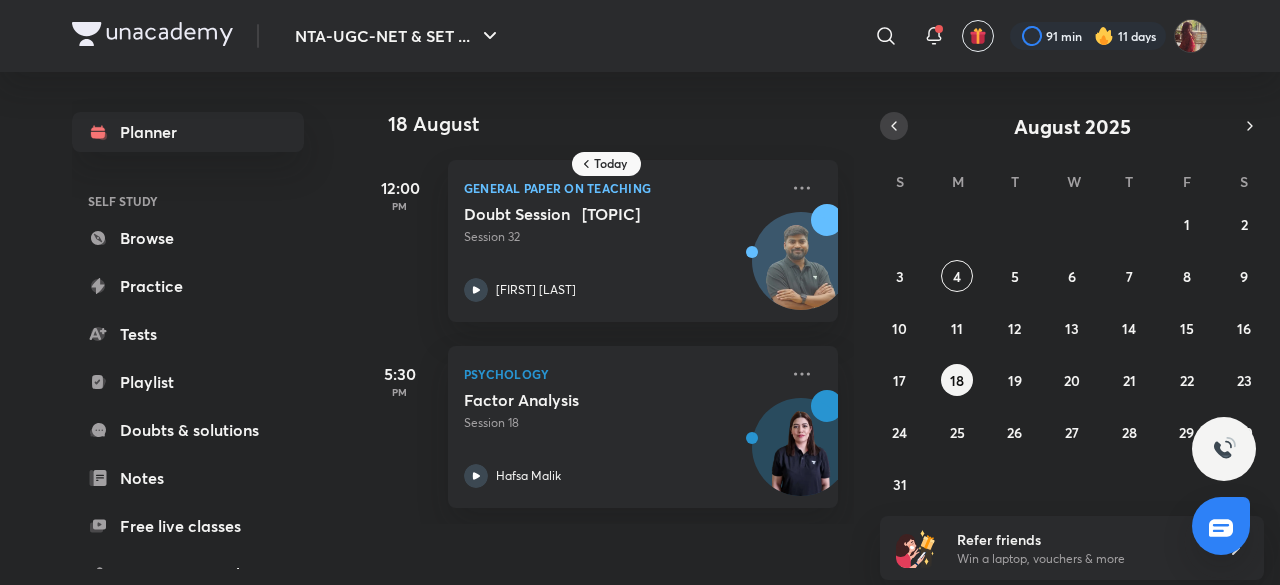 click 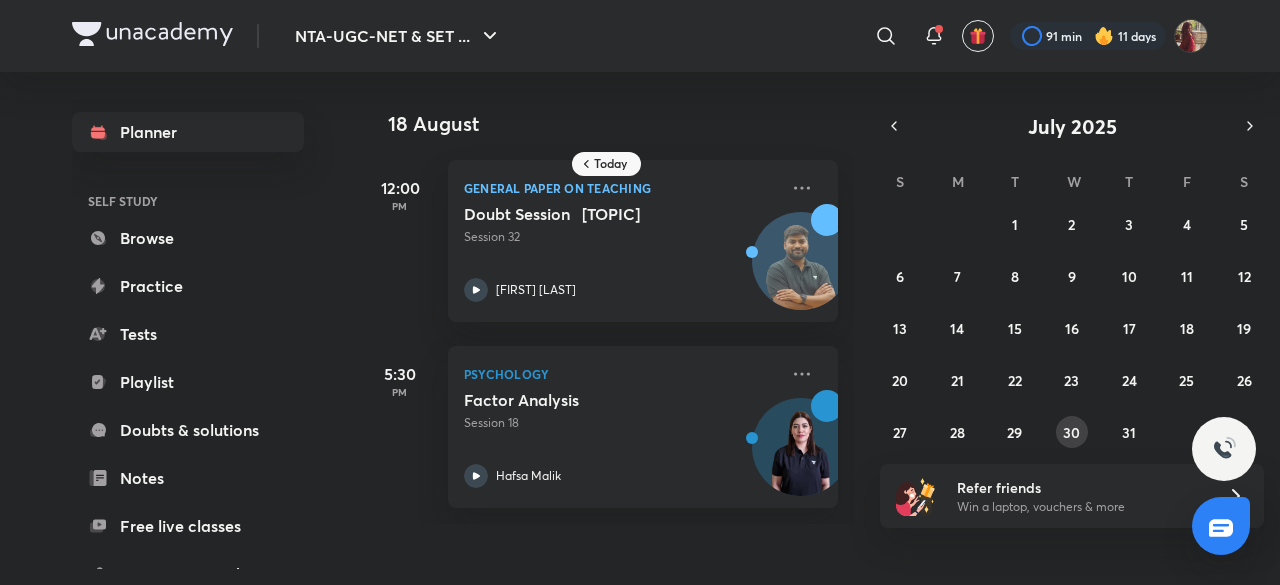 click on "30" at bounding box center [1071, 432] 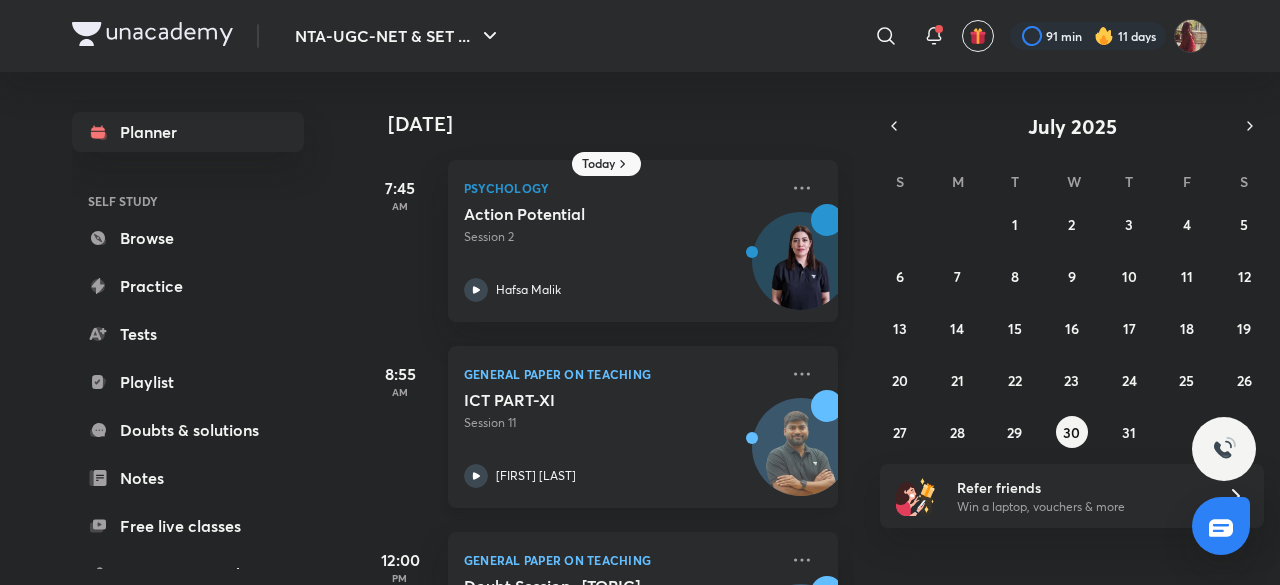 scroll, scrollTop: 327, scrollLeft: 0, axis: vertical 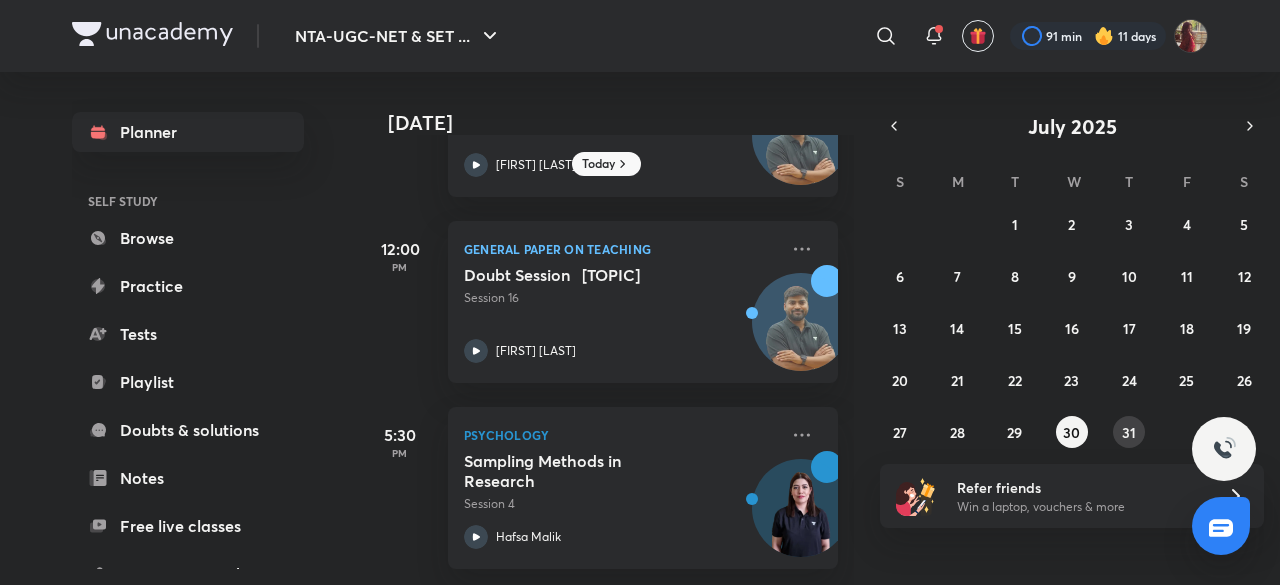 click on "31" at bounding box center [1129, 432] 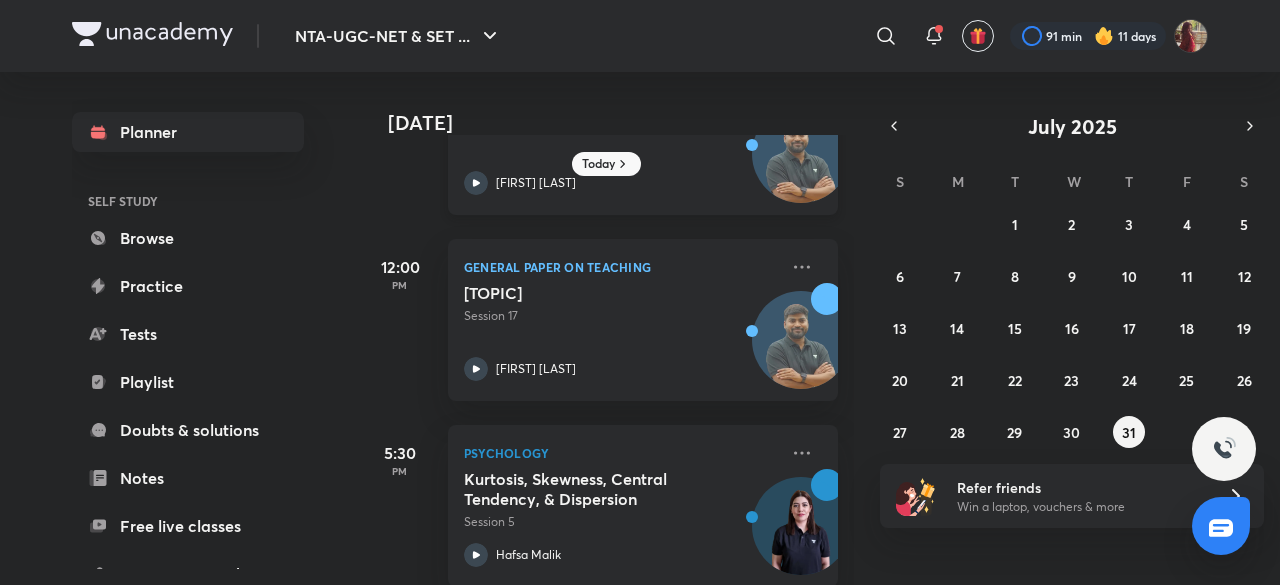 scroll, scrollTop: 241, scrollLeft: 0, axis: vertical 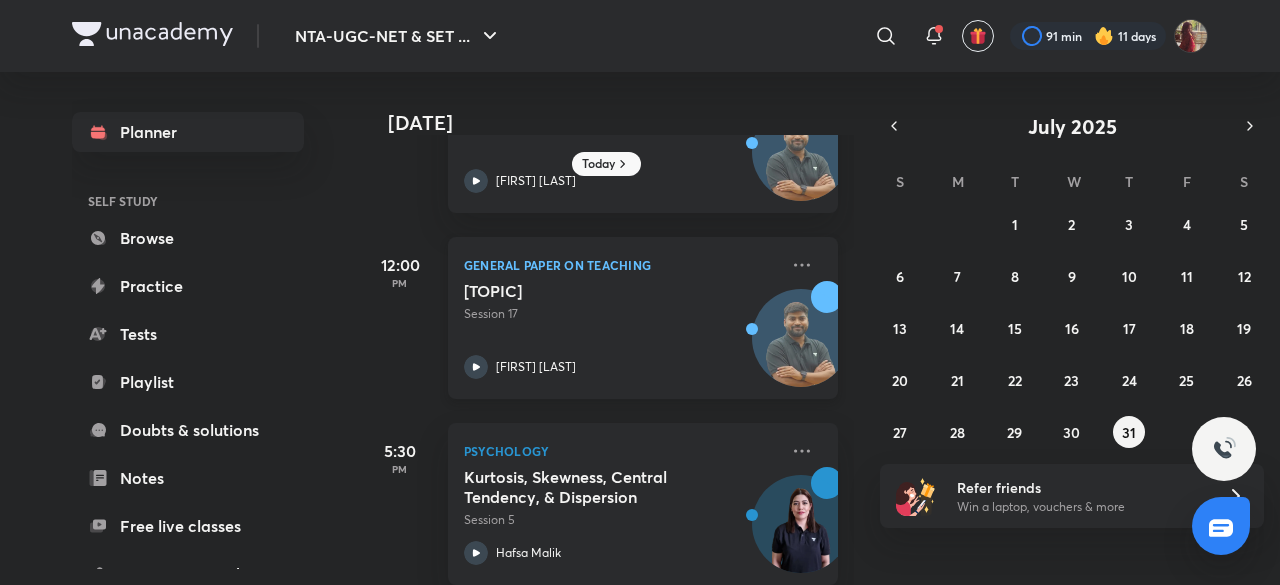 click 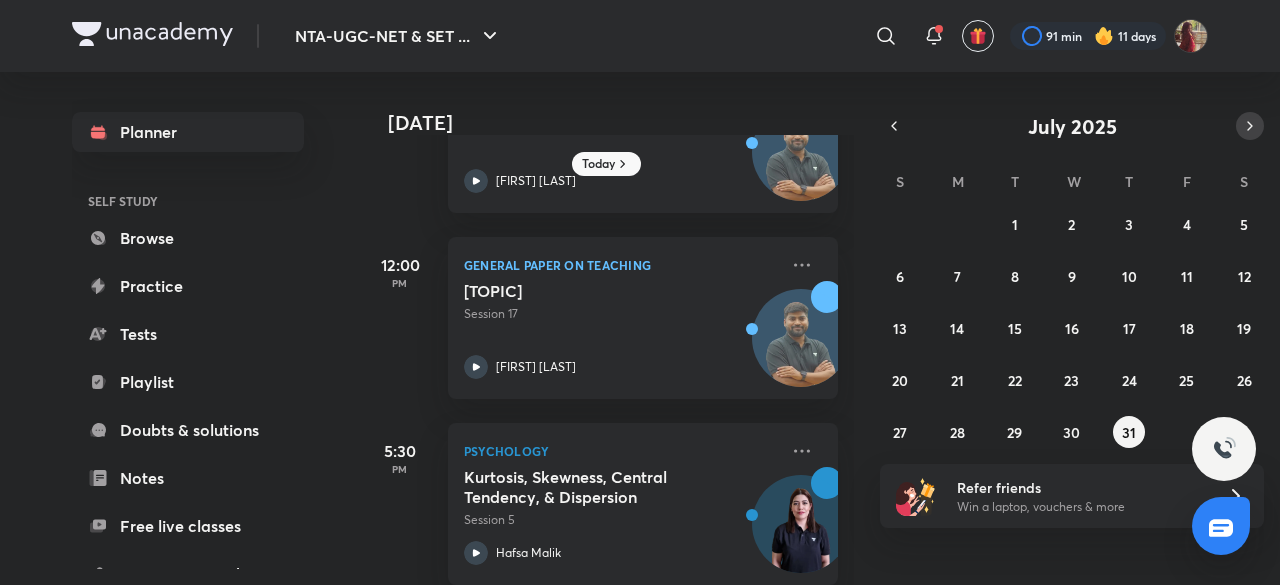 click 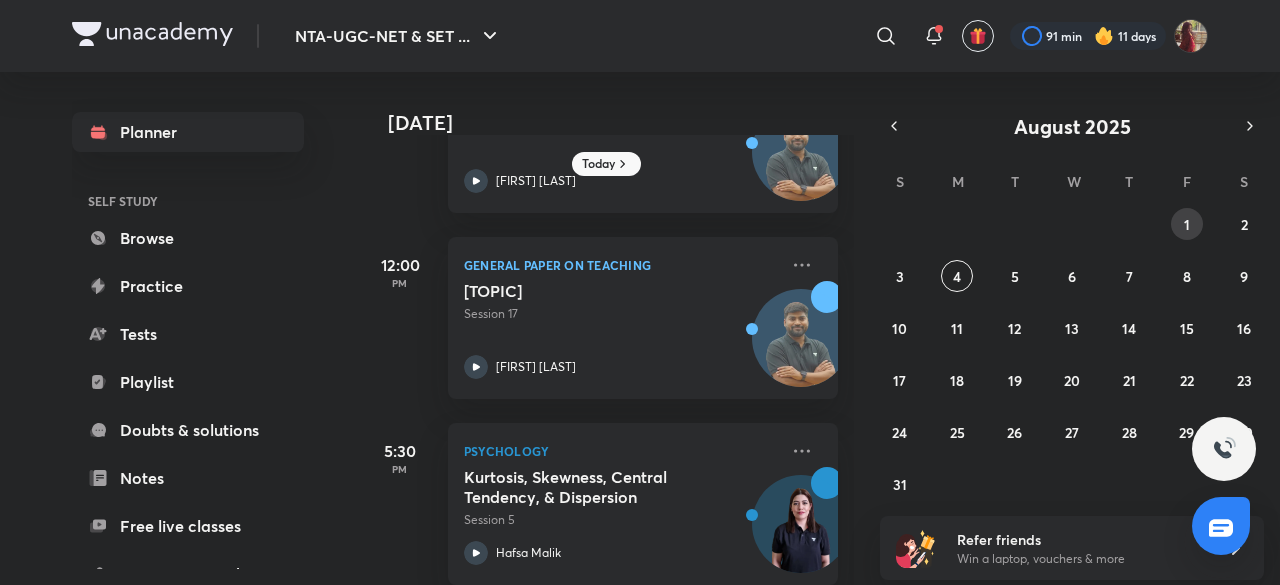 click on "1" at bounding box center [1187, 224] 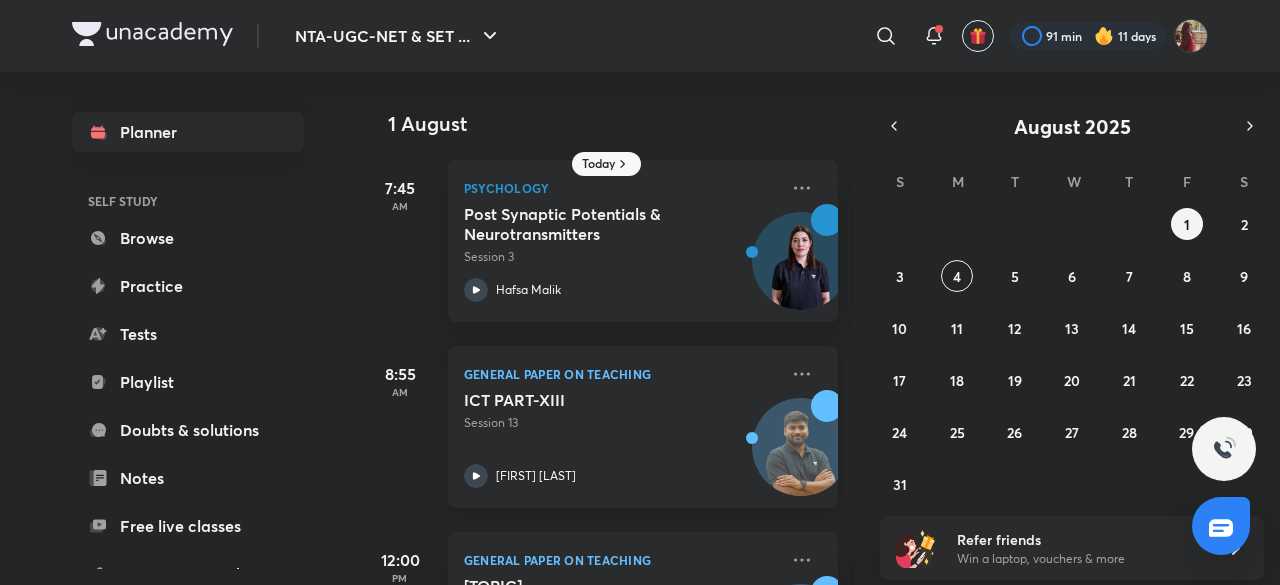 scroll, scrollTop: 327, scrollLeft: 0, axis: vertical 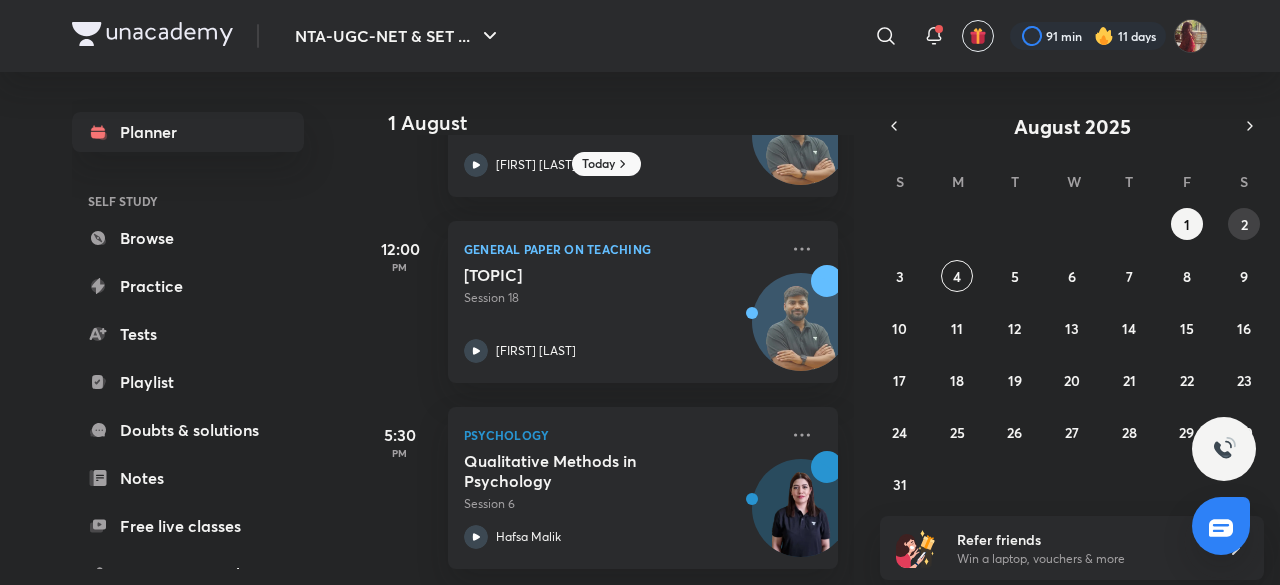 click on "2" at bounding box center [1244, 224] 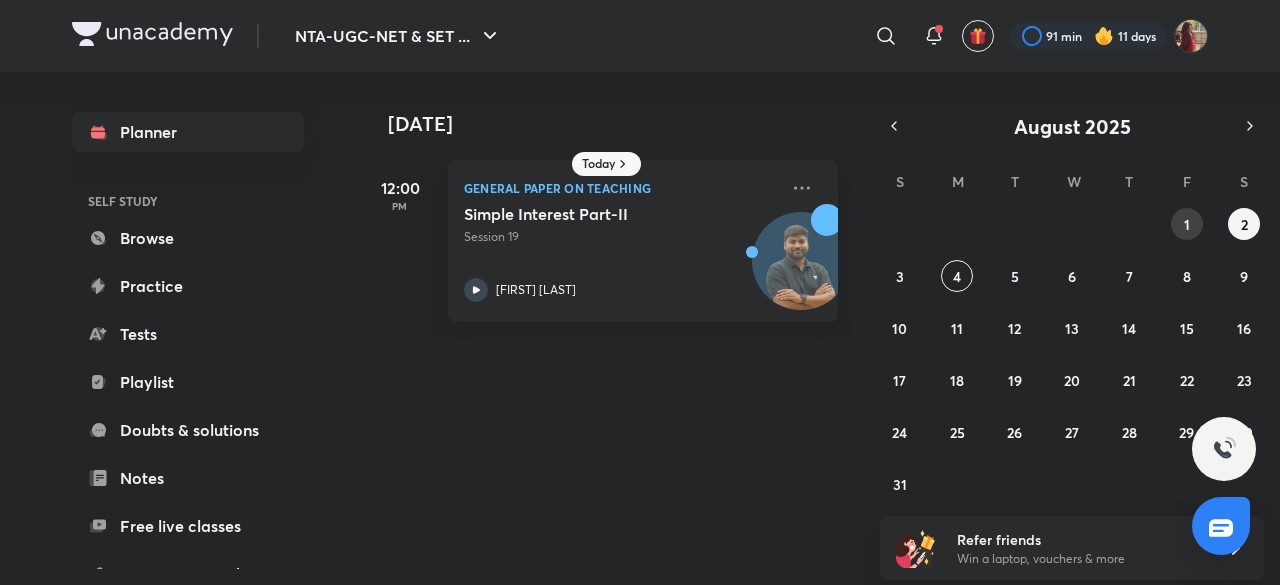 click on "1" at bounding box center (1187, 224) 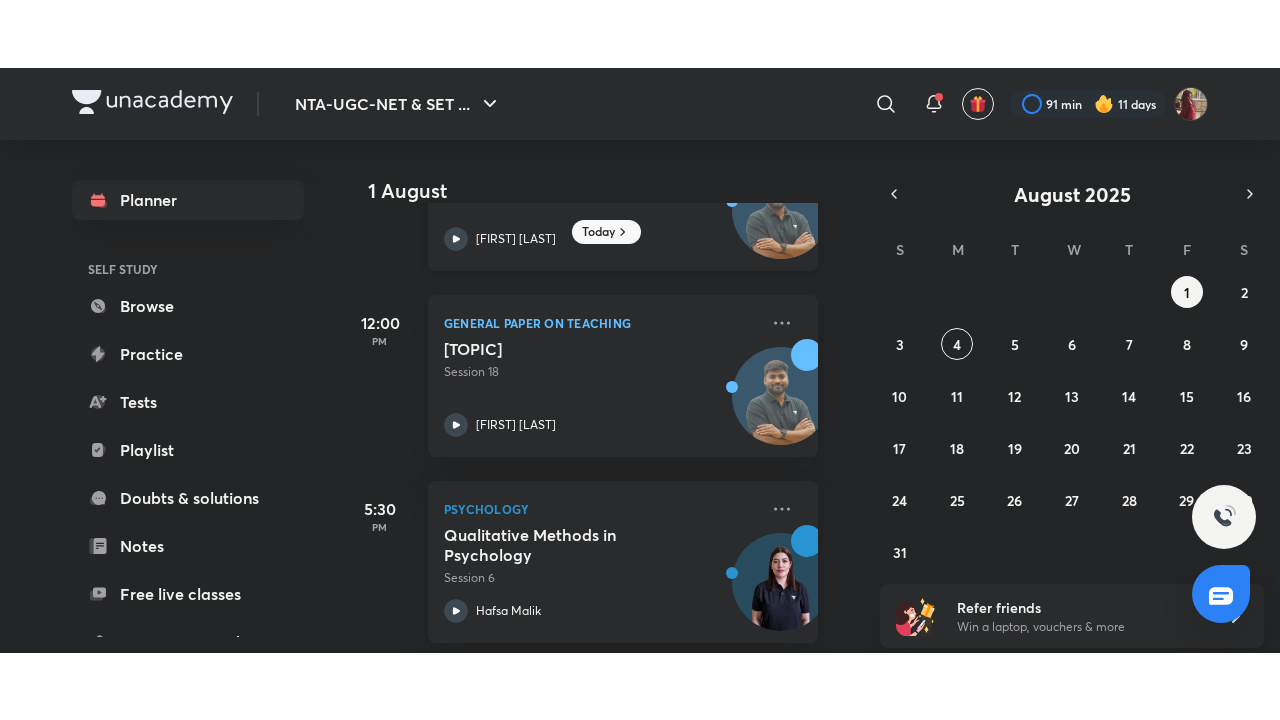 scroll, scrollTop: 311, scrollLeft: 20, axis: both 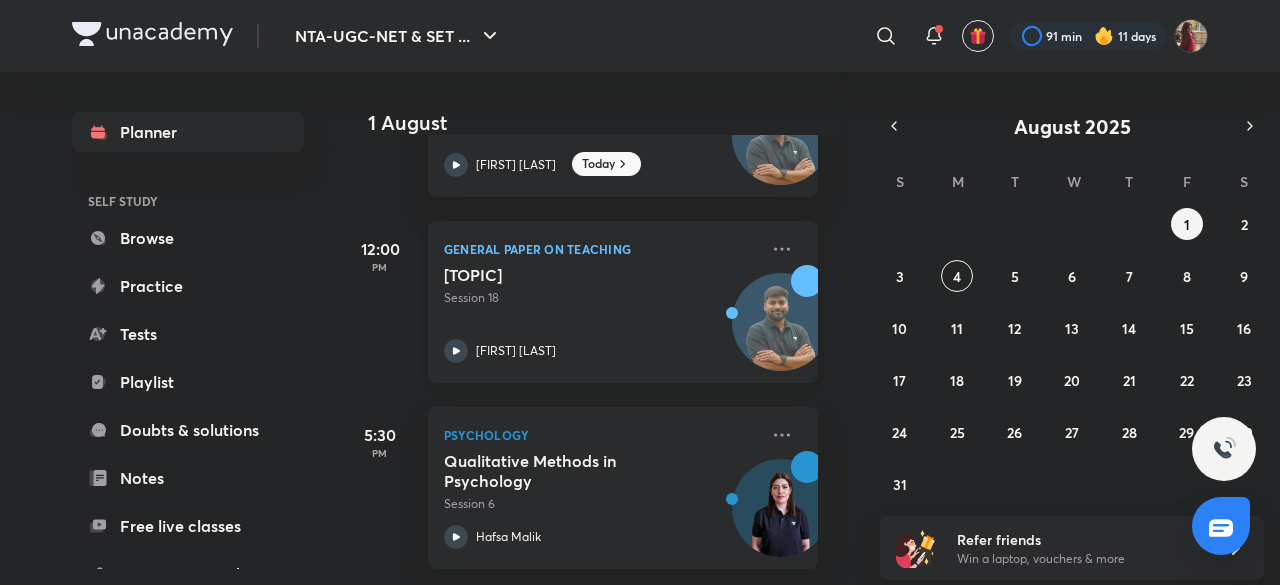 click 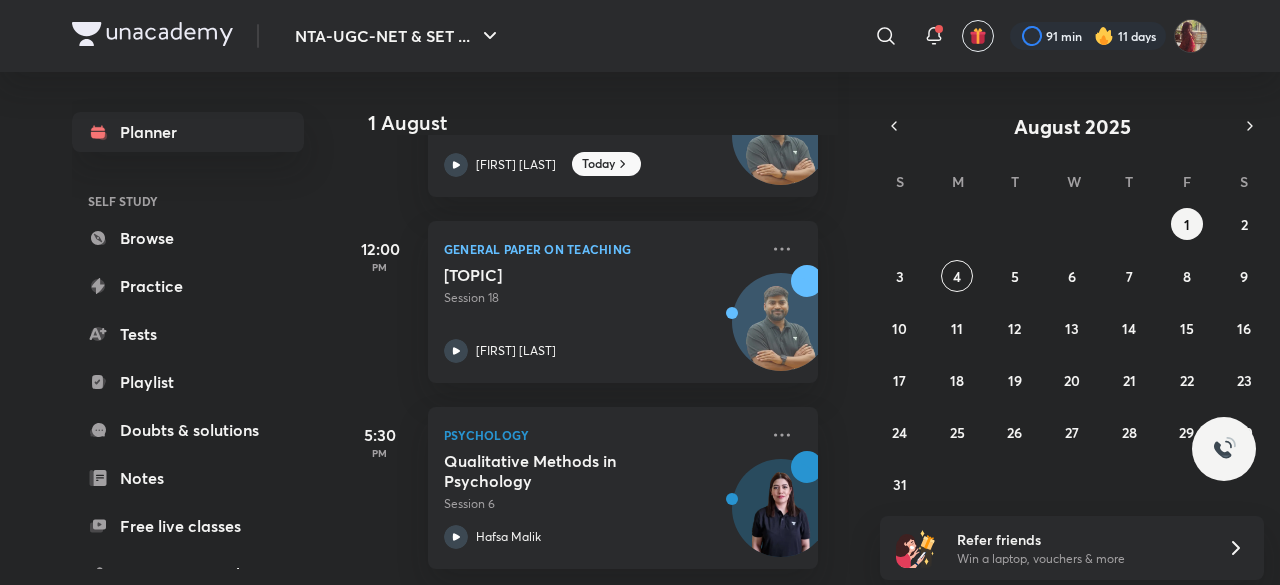 scroll, scrollTop: 192, scrollLeft: 20, axis: both 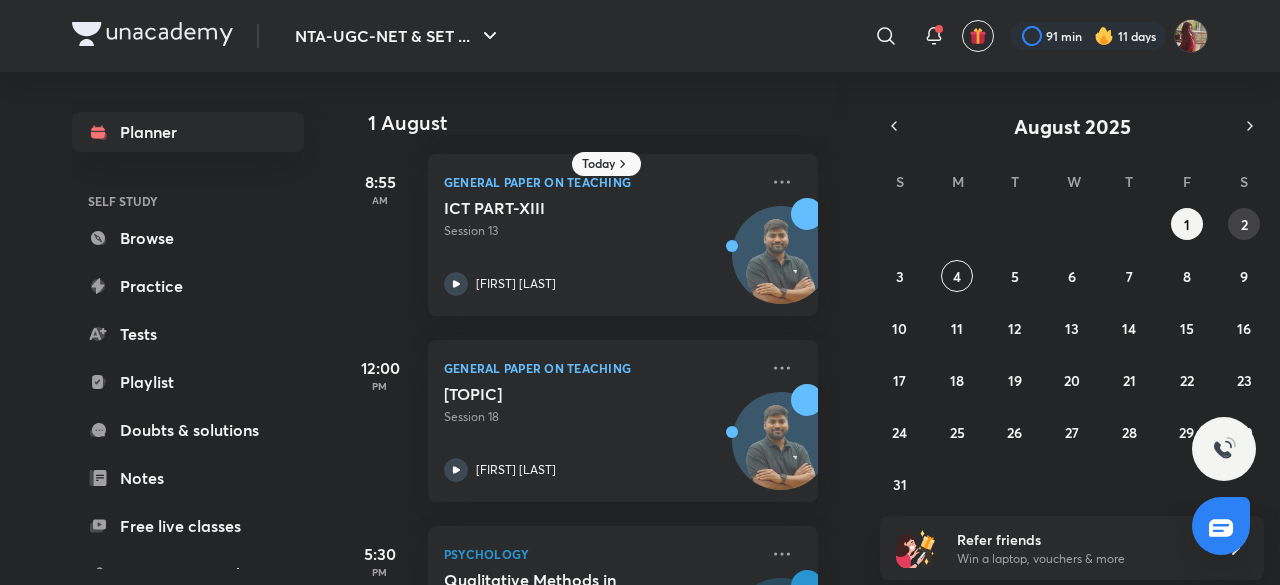 click on "2" at bounding box center (1244, 224) 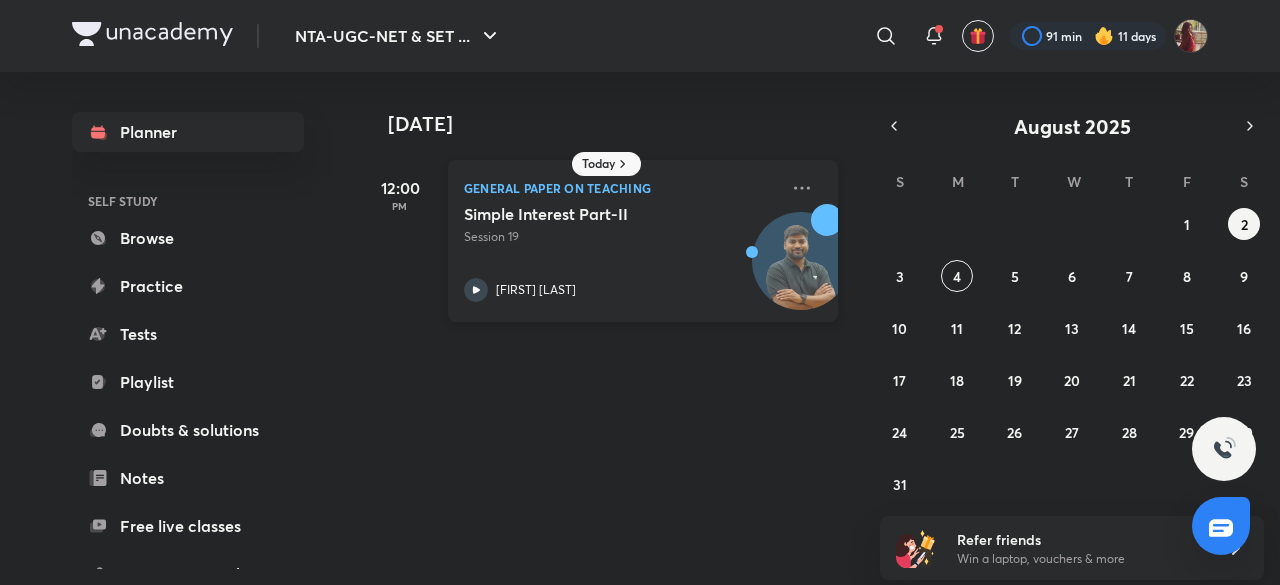 click 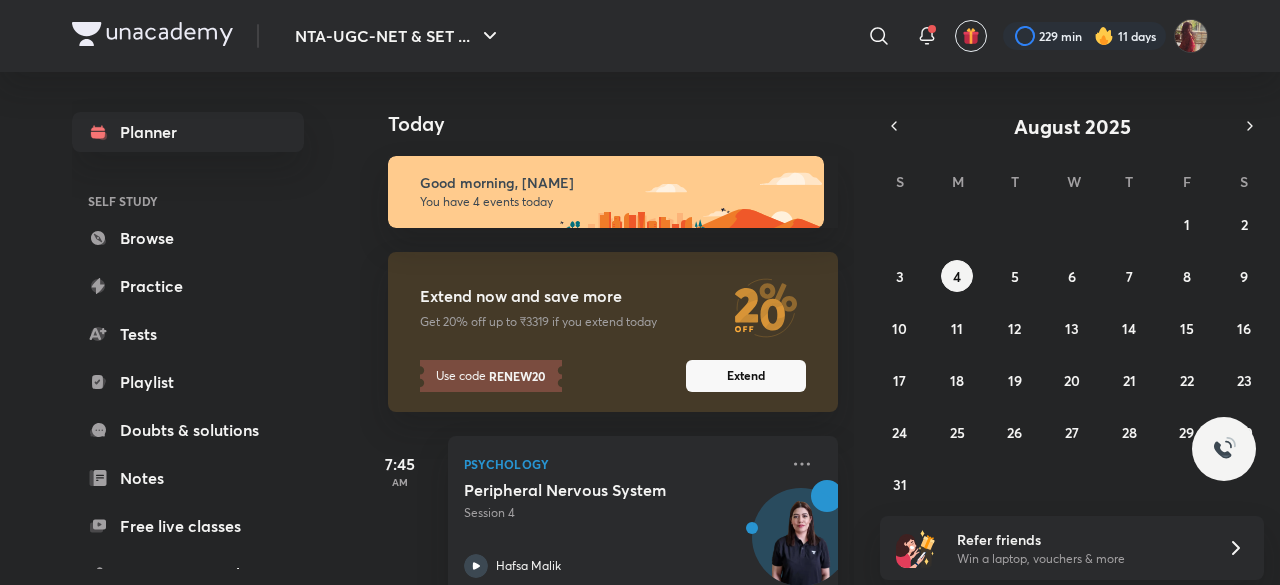 scroll, scrollTop: 0, scrollLeft: 0, axis: both 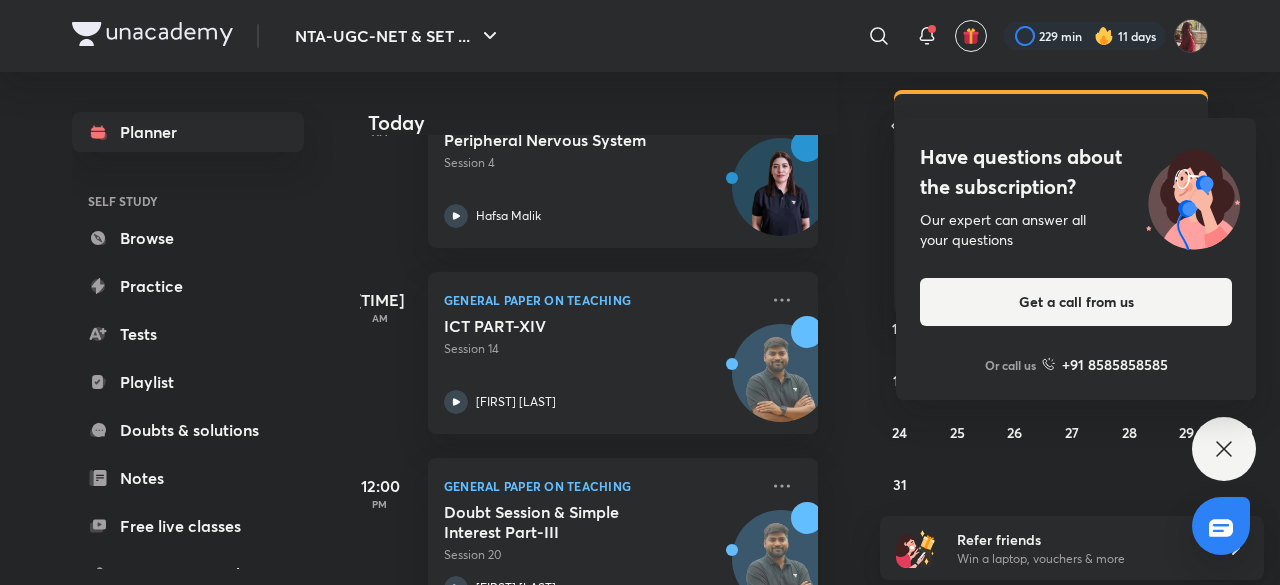 click 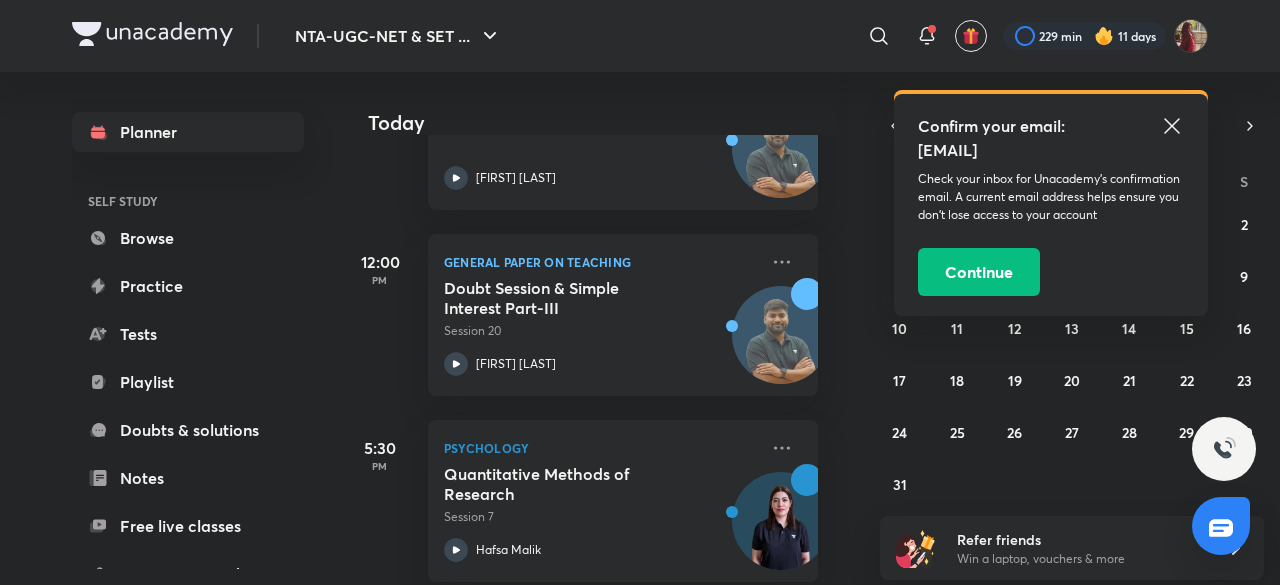 scroll, scrollTop: 603, scrollLeft: 20, axis: both 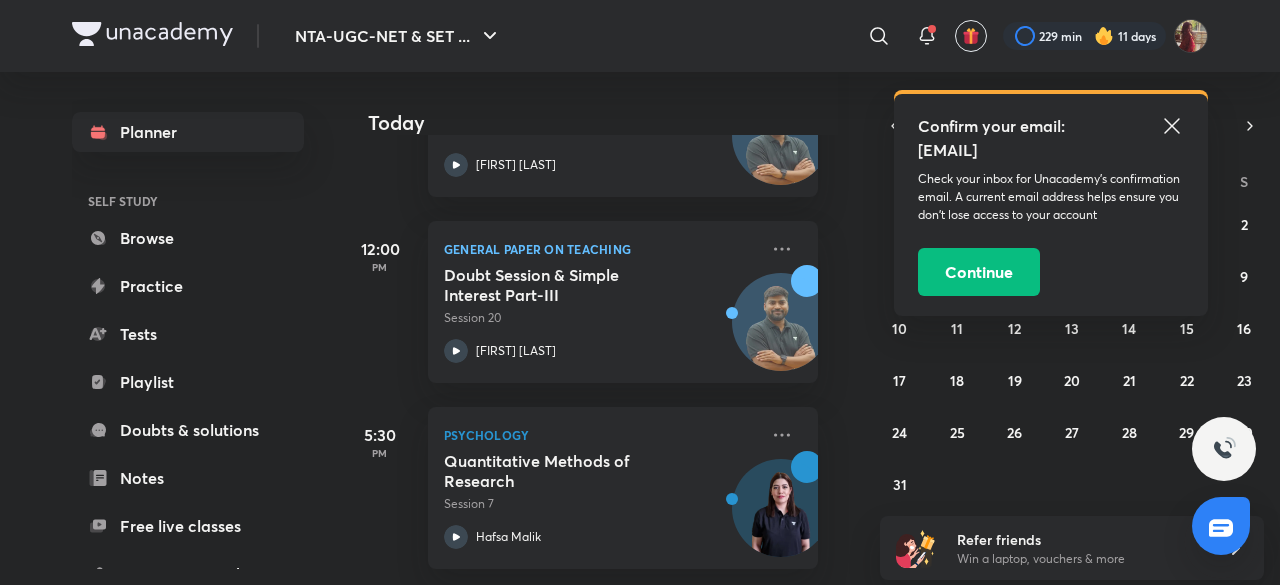 click 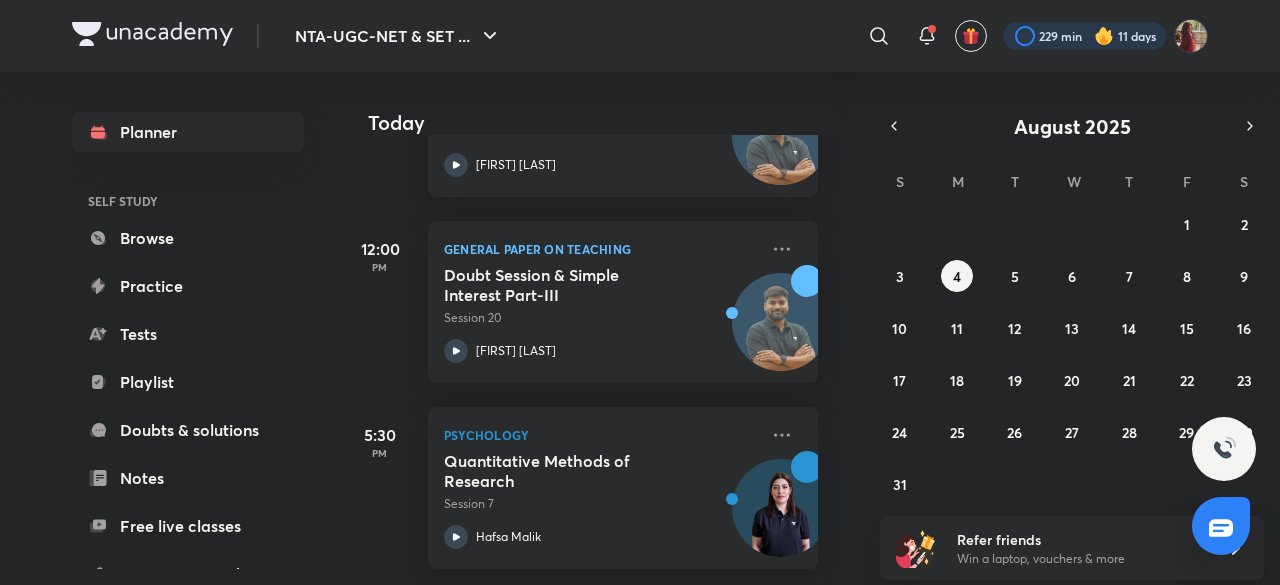 click at bounding box center [1084, 36] 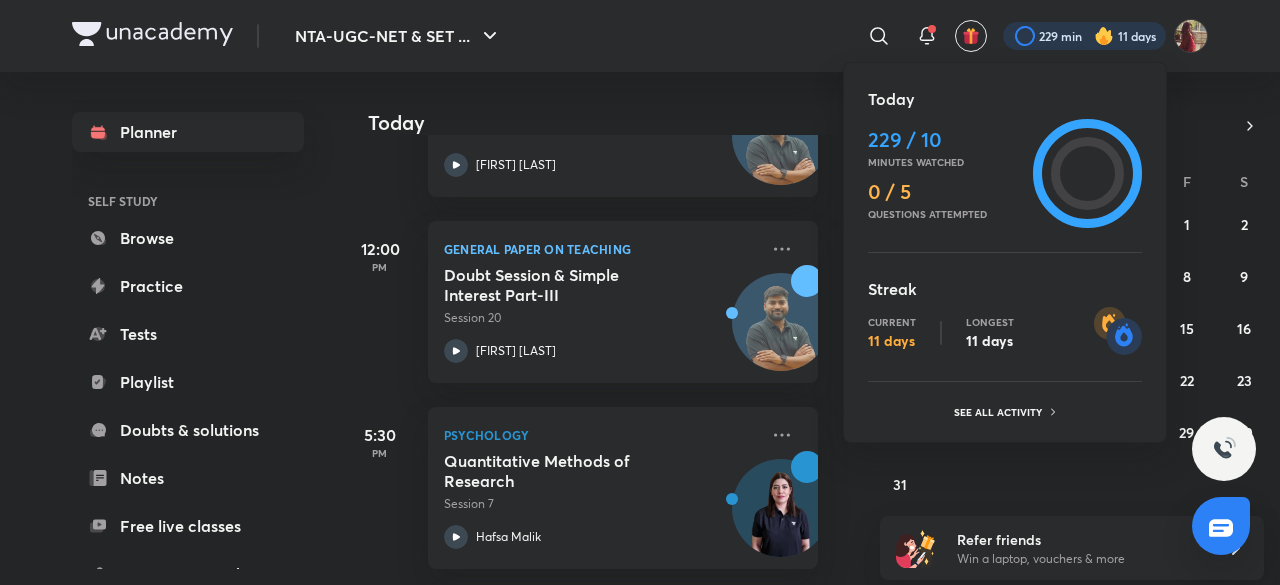 click at bounding box center [640, 292] 